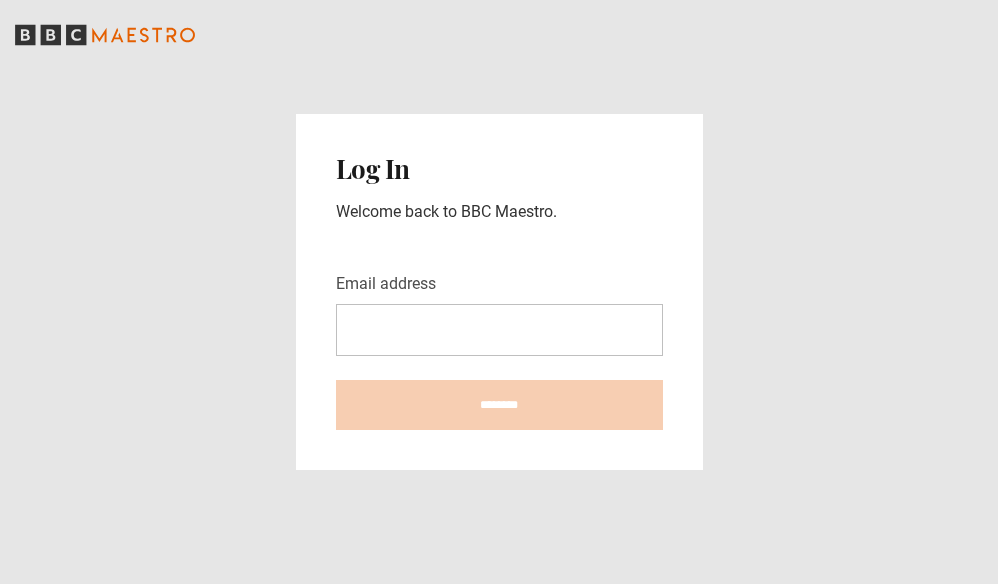 scroll, scrollTop: 0, scrollLeft: 0, axis: both 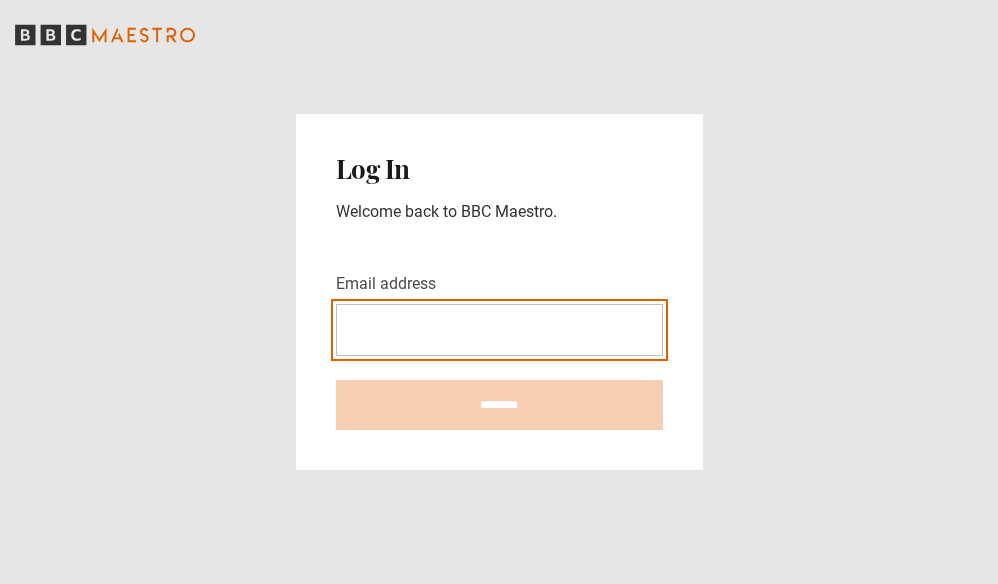 click on "Email address" at bounding box center (499, 330) 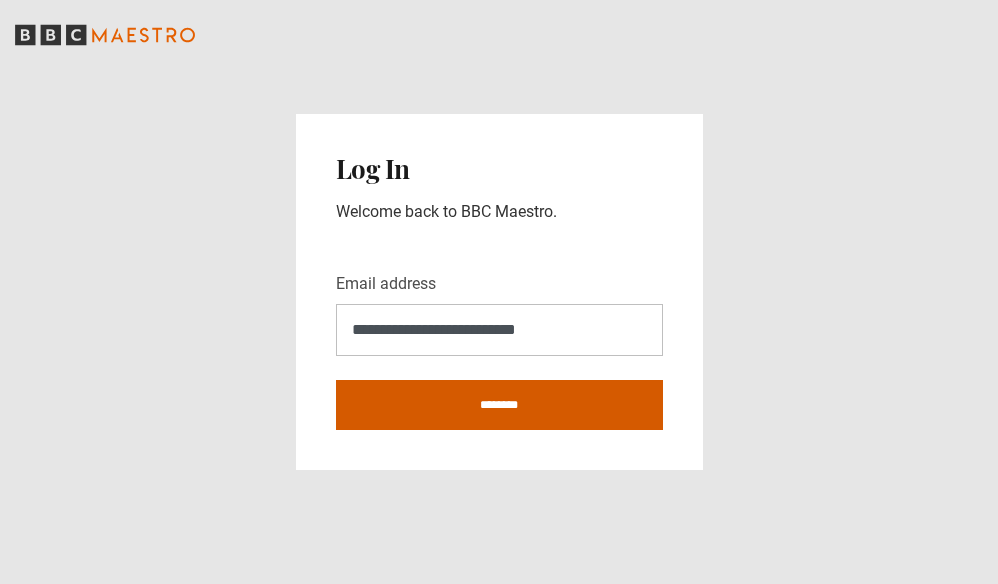 click on "********" at bounding box center [499, 405] 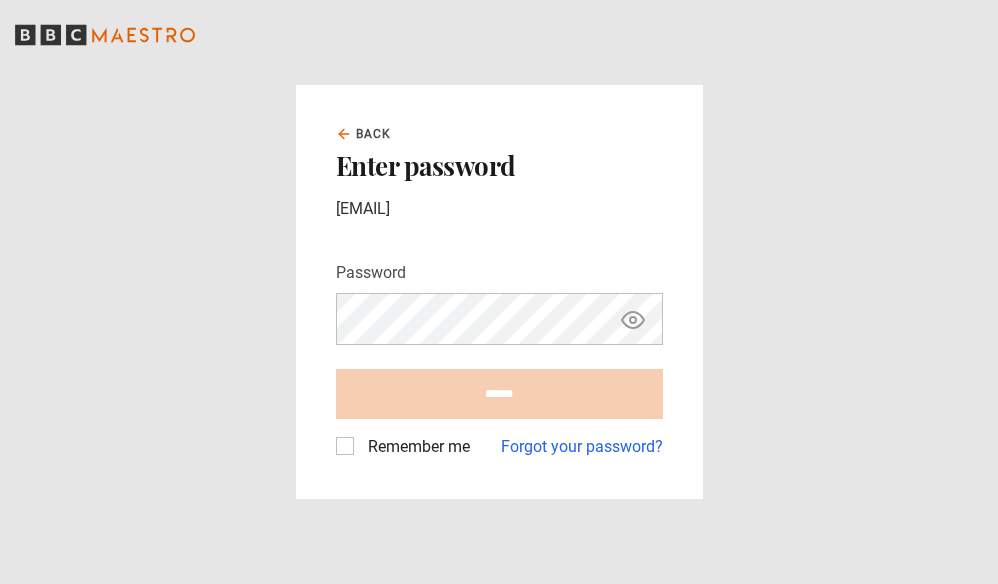 scroll, scrollTop: 0, scrollLeft: 0, axis: both 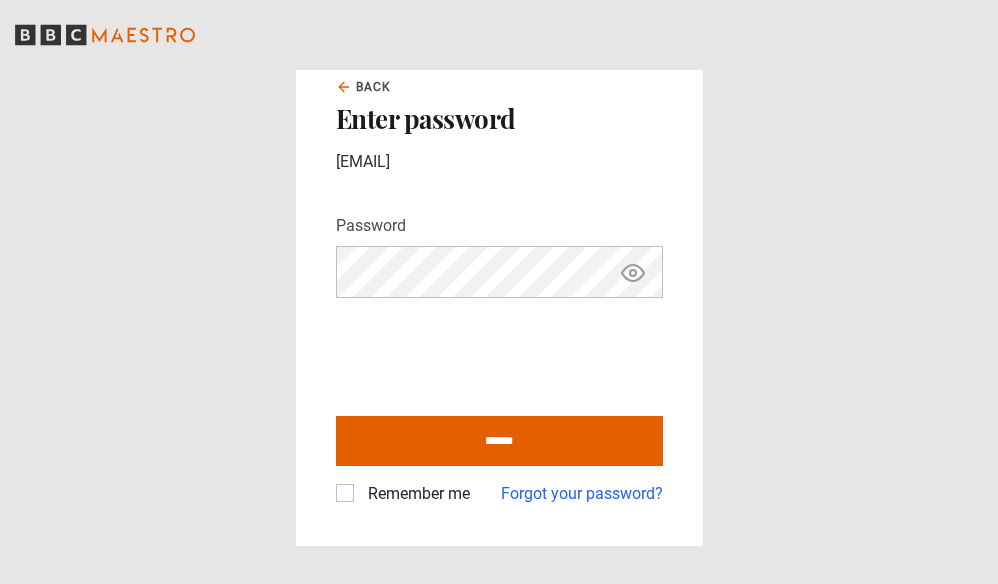 click on "Remember me" at bounding box center (403, 494) 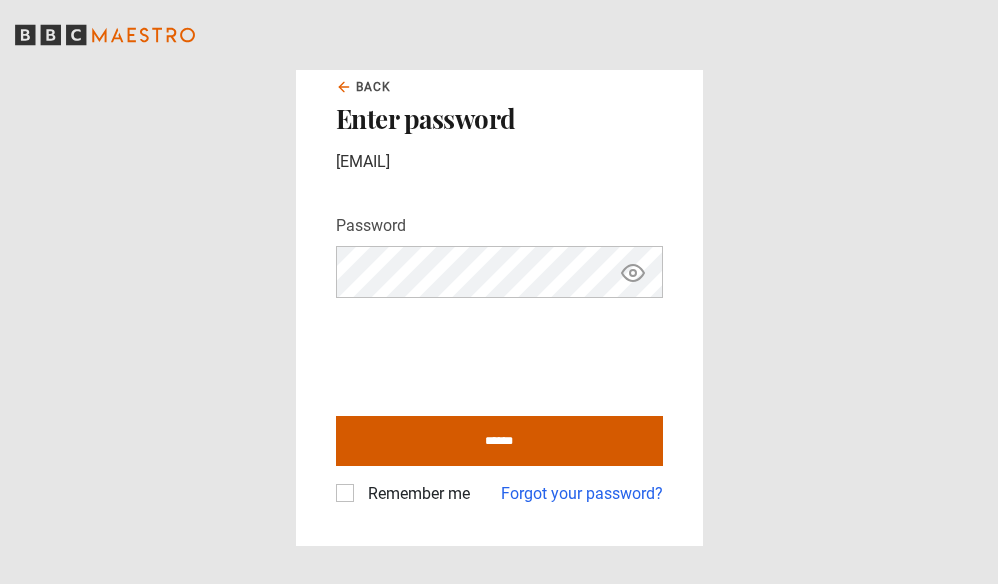 click on "******" at bounding box center (499, 441) 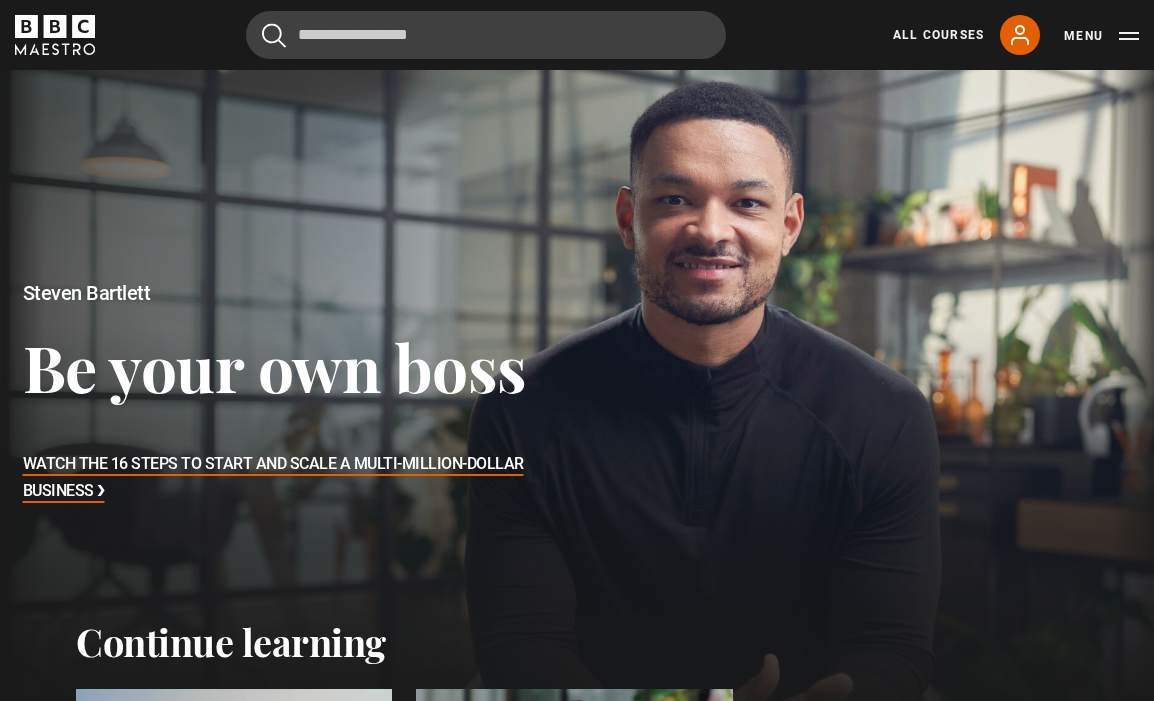 scroll, scrollTop: 0, scrollLeft: 0, axis: both 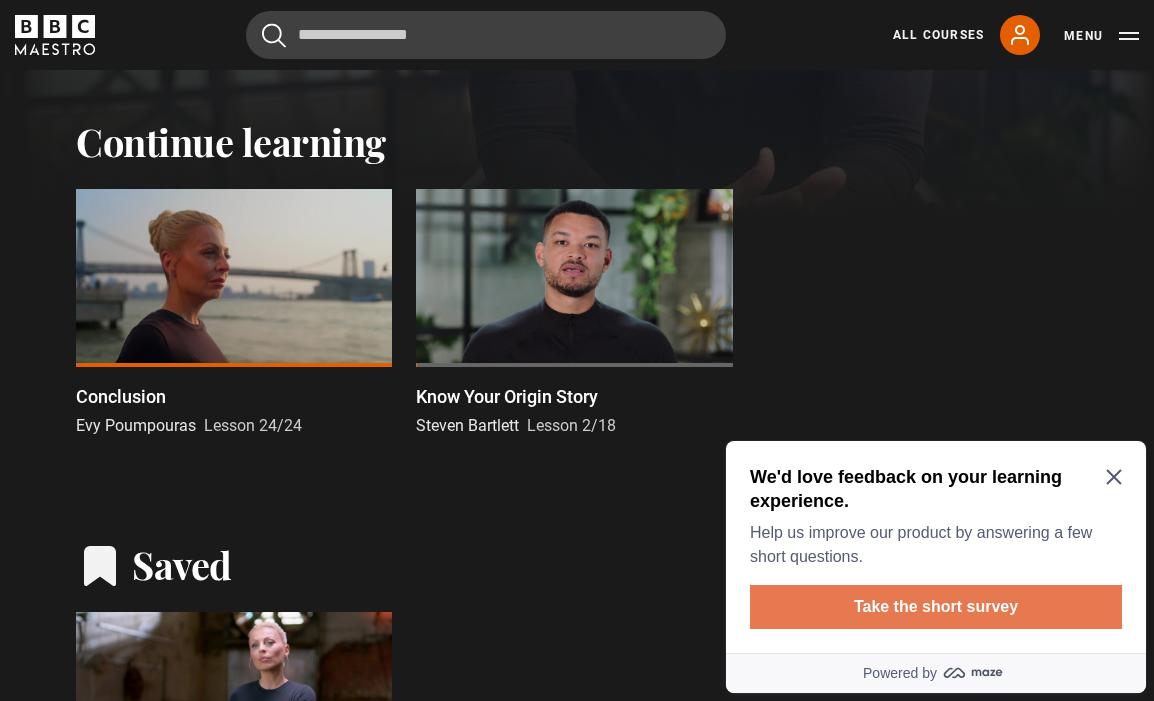 click on "Take the short survey" at bounding box center [936, 607] 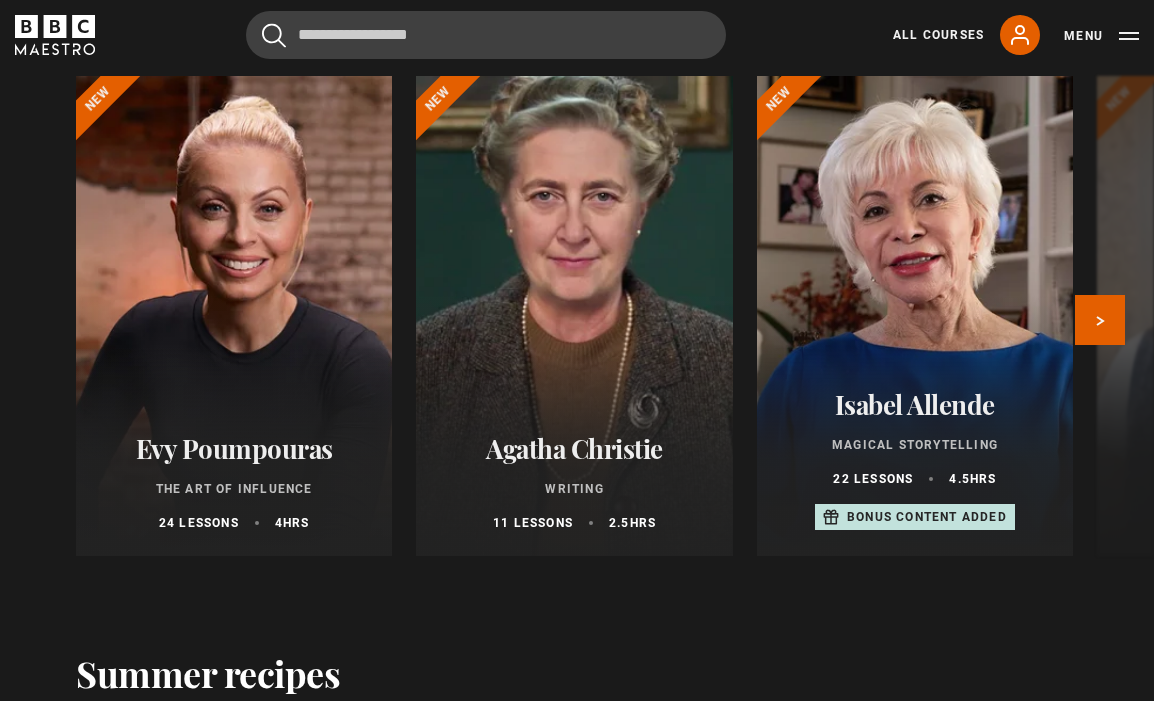 scroll, scrollTop: 2800, scrollLeft: 0, axis: vertical 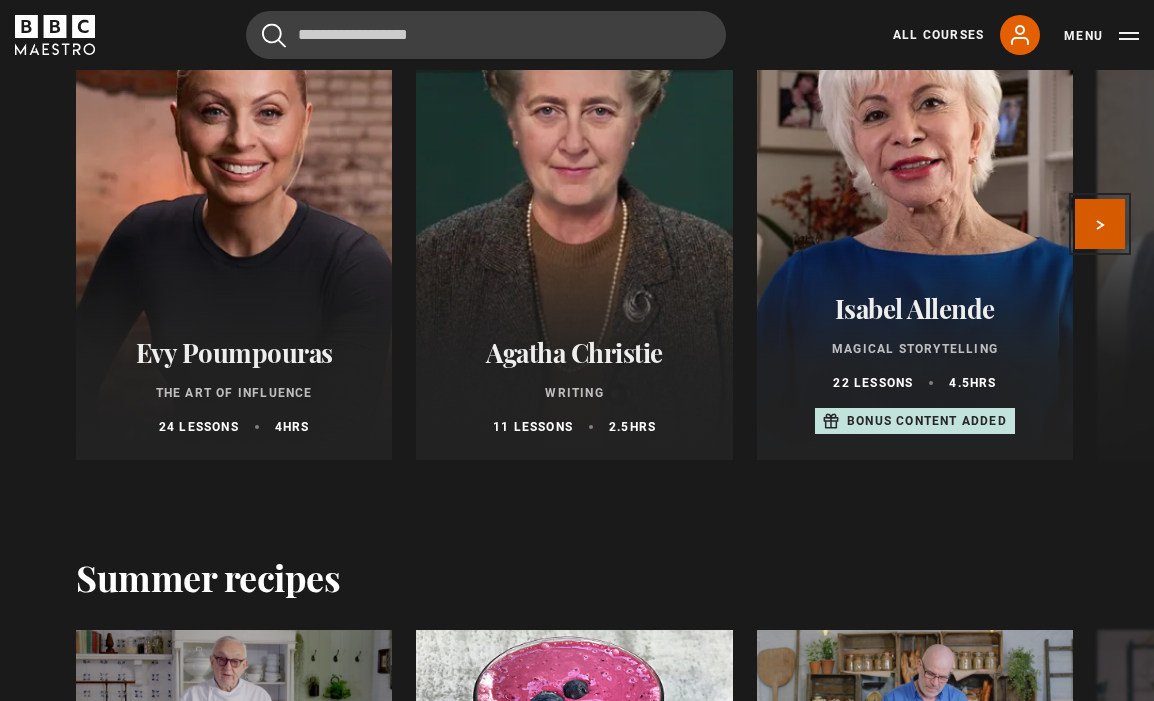 click on "Next" at bounding box center (1100, 224) 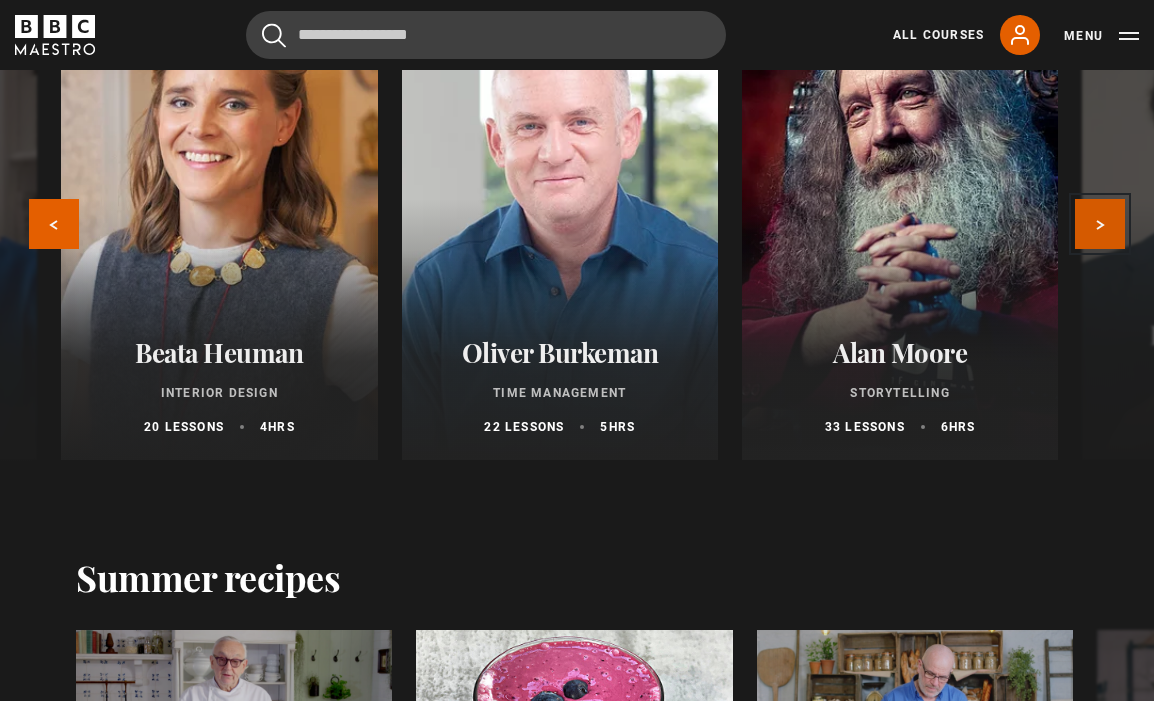 click on "Next" at bounding box center [1100, 224] 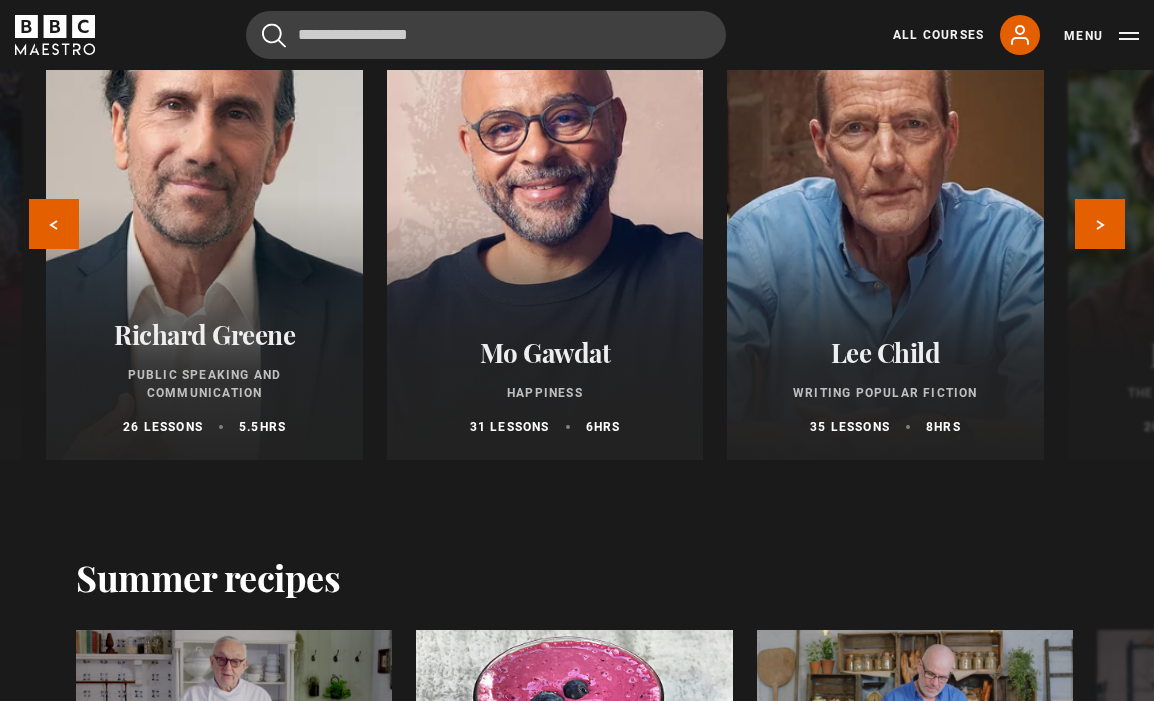 click at bounding box center [205, 220] 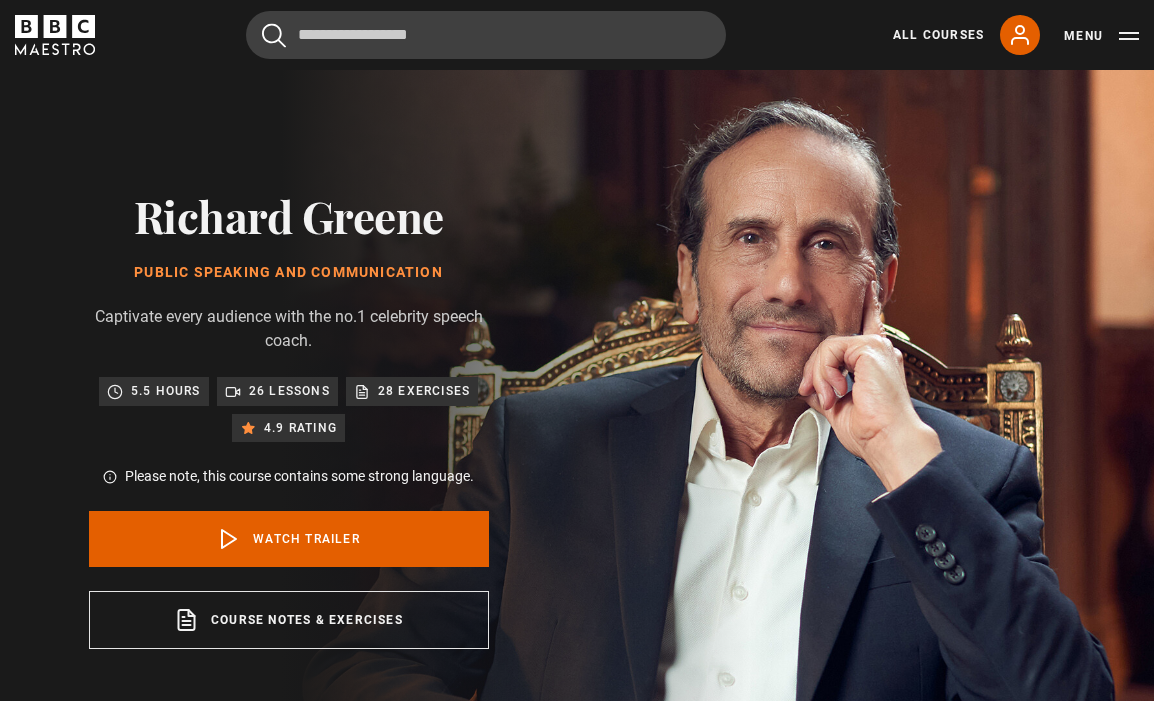 scroll, scrollTop: 0, scrollLeft: 0, axis: both 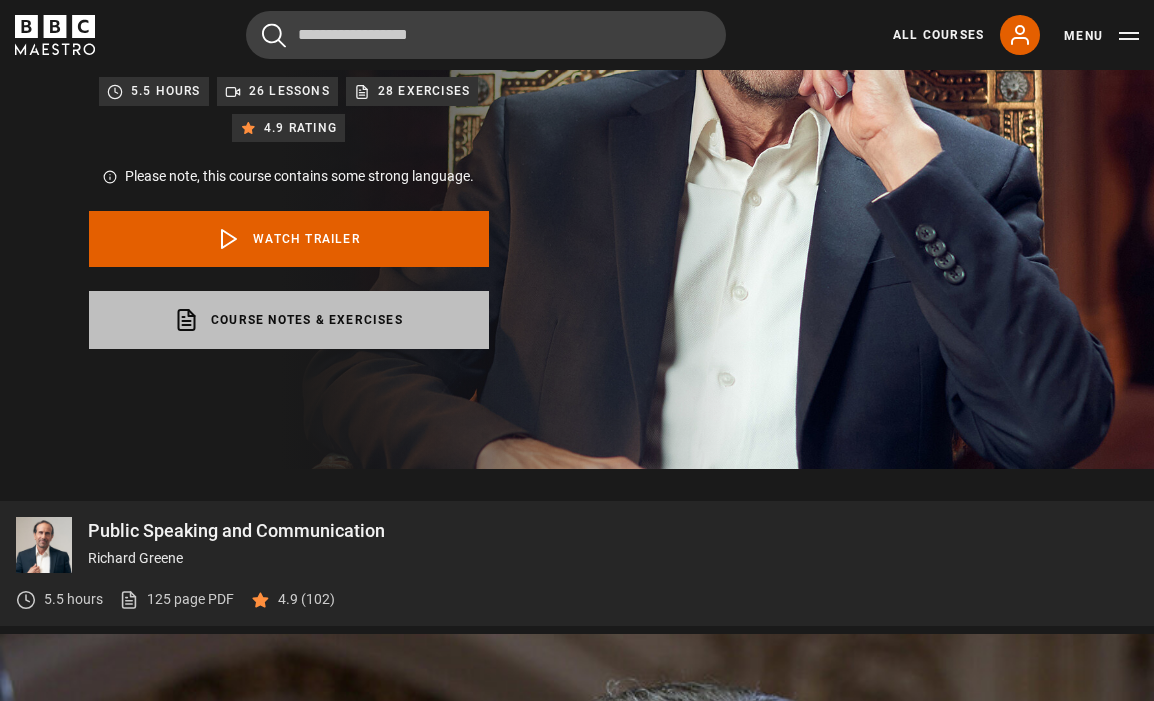 click on "Course notes & exercises
opens in a new tab" at bounding box center [289, 320] 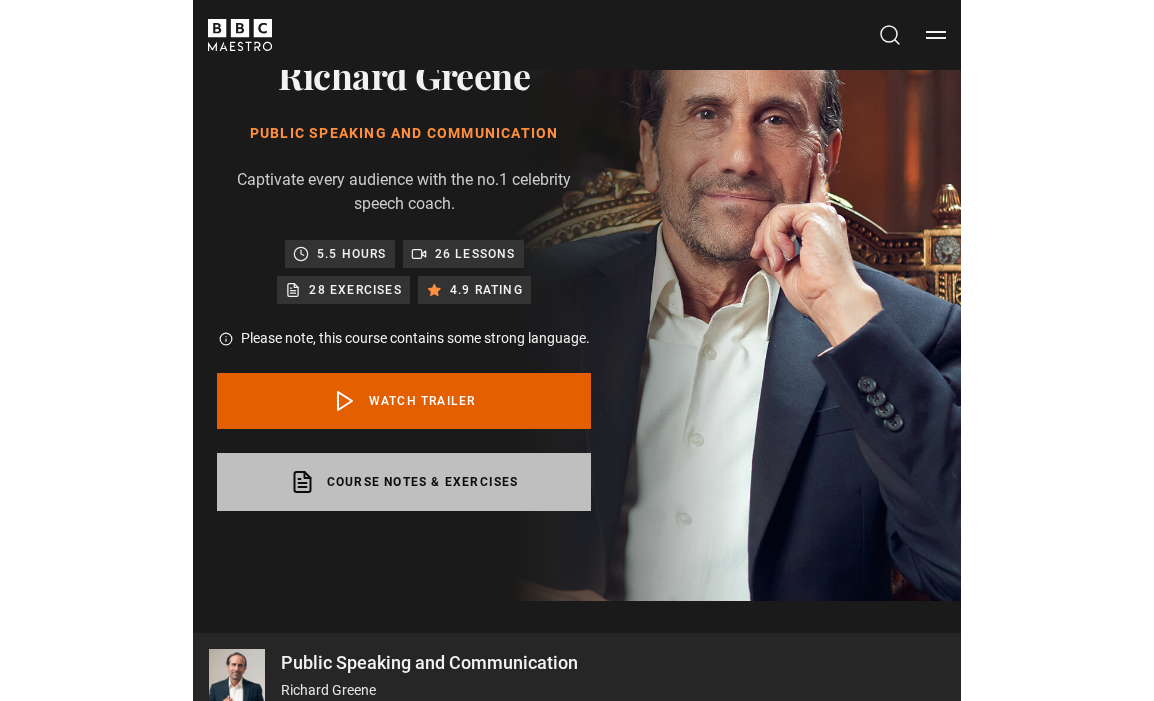 scroll, scrollTop: 0, scrollLeft: 0, axis: both 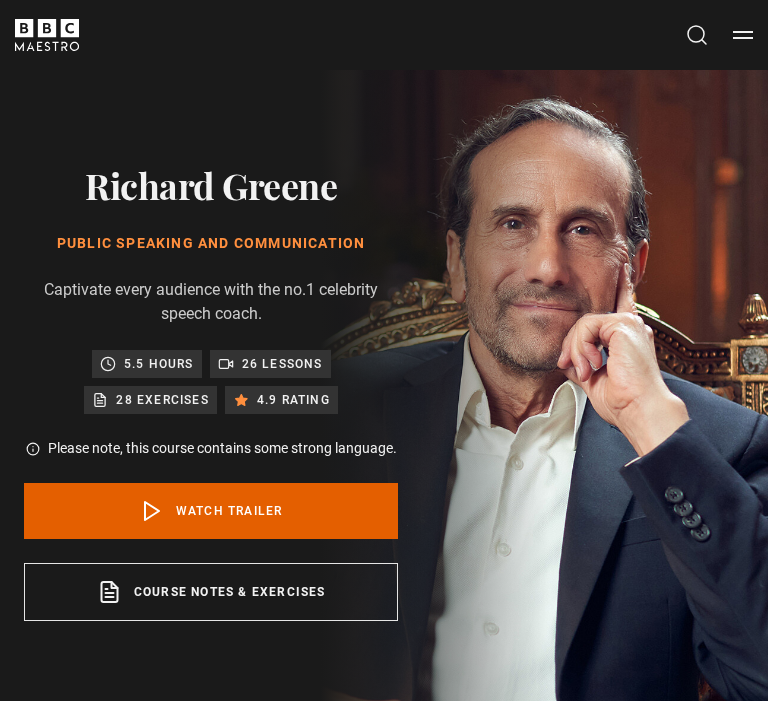 click on "All Courses
My Account
Search
Menu" at bounding box center (719, 35) 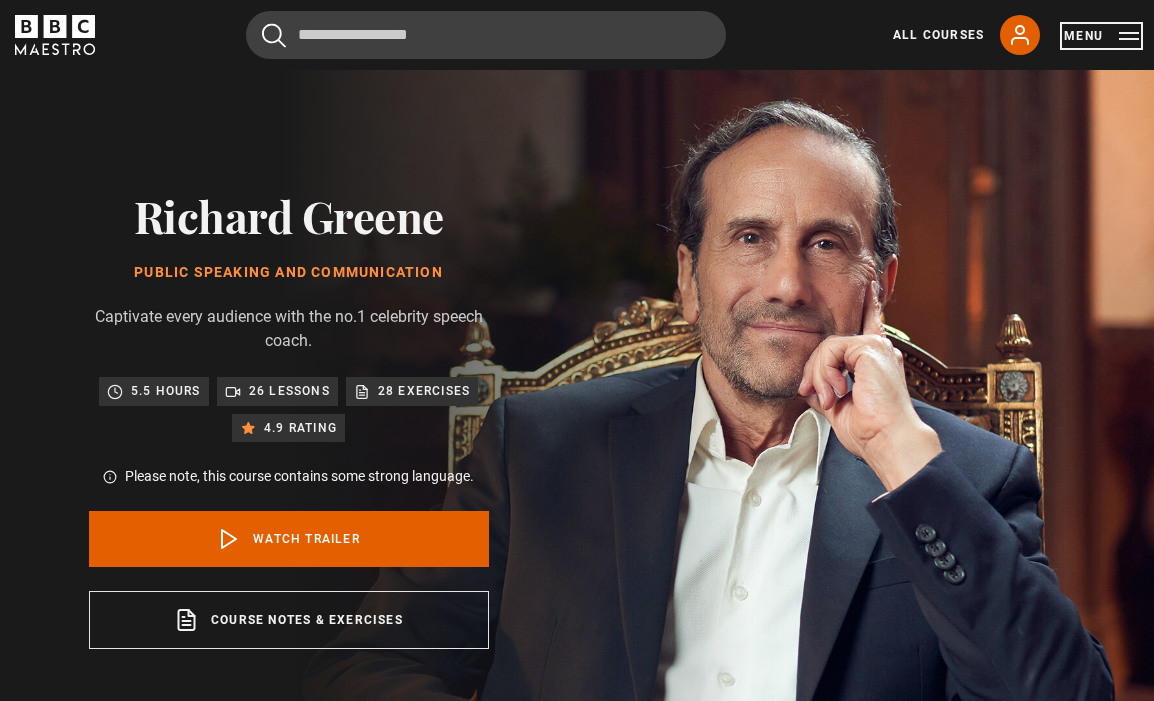 click on "Menu" at bounding box center [1101, 36] 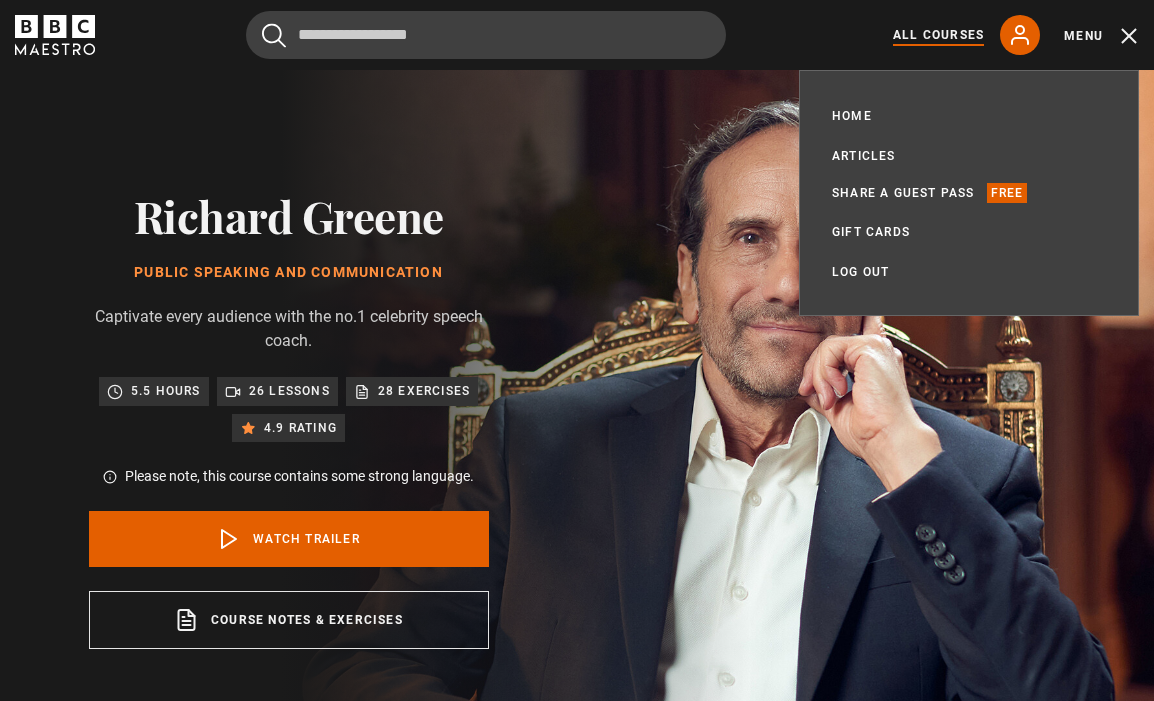 click on "All Courses" at bounding box center (938, 35) 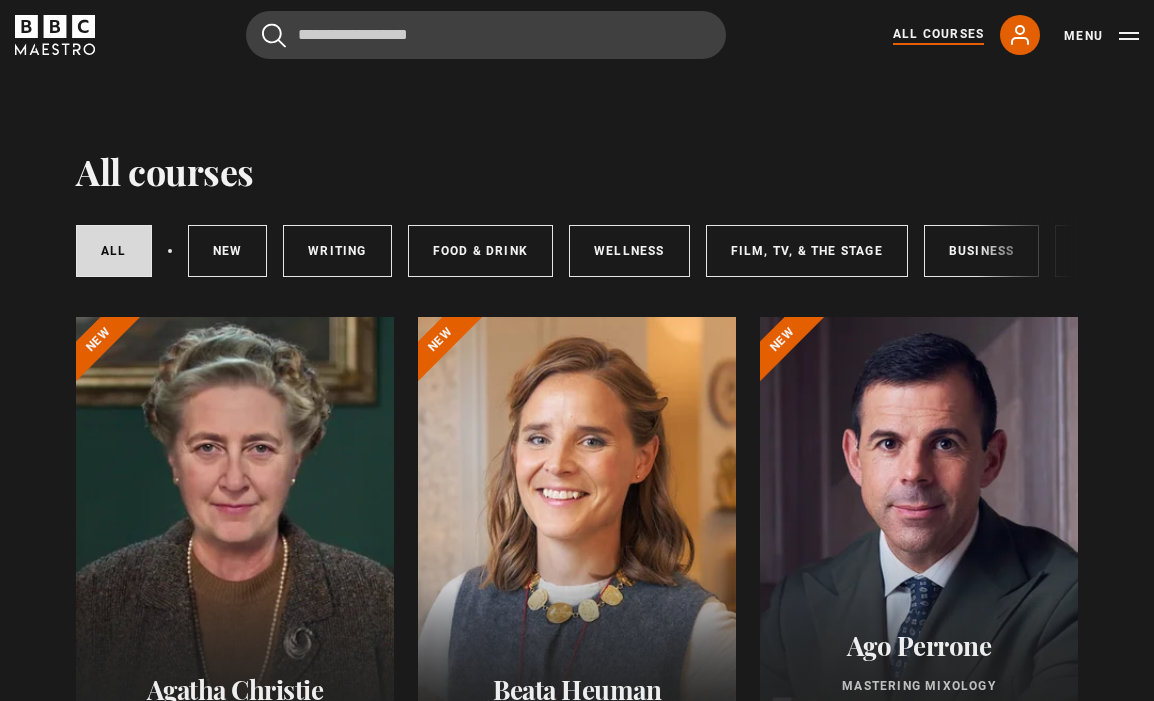 scroll, scrollTop: 0, scrollLeft: 0, axis: both 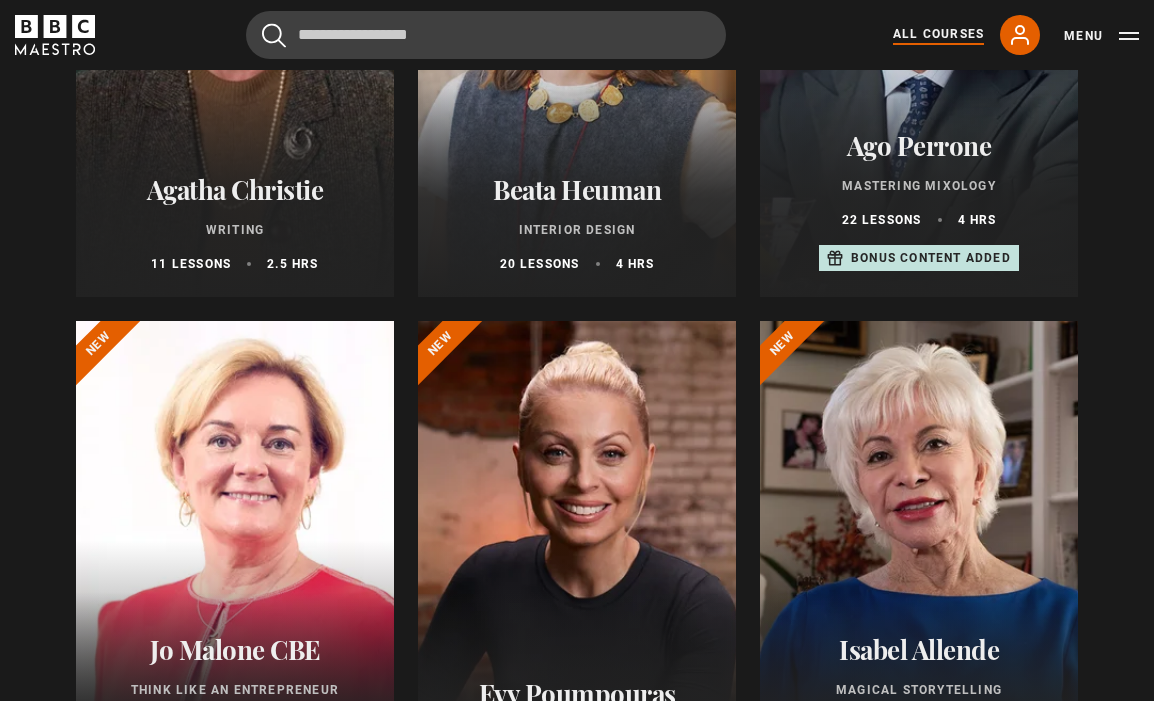 click at bounding box center (577, 561) 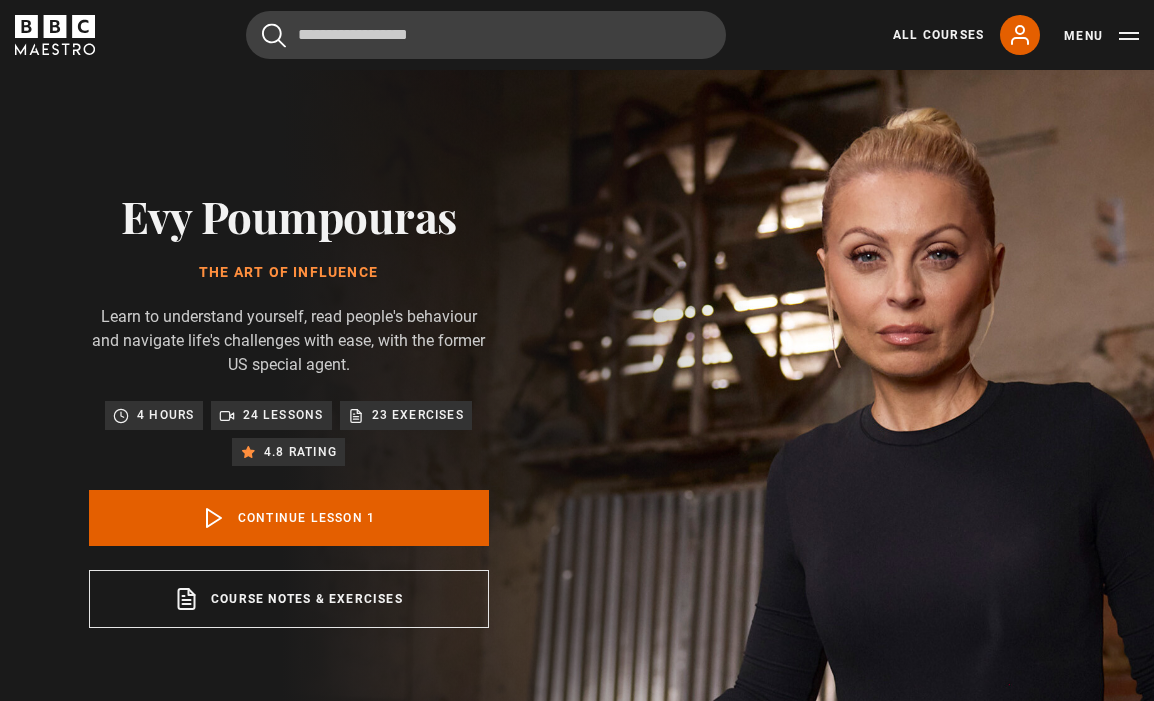 scroll, scrollTop: 1186, scrollLeft: 0, axis: vertical 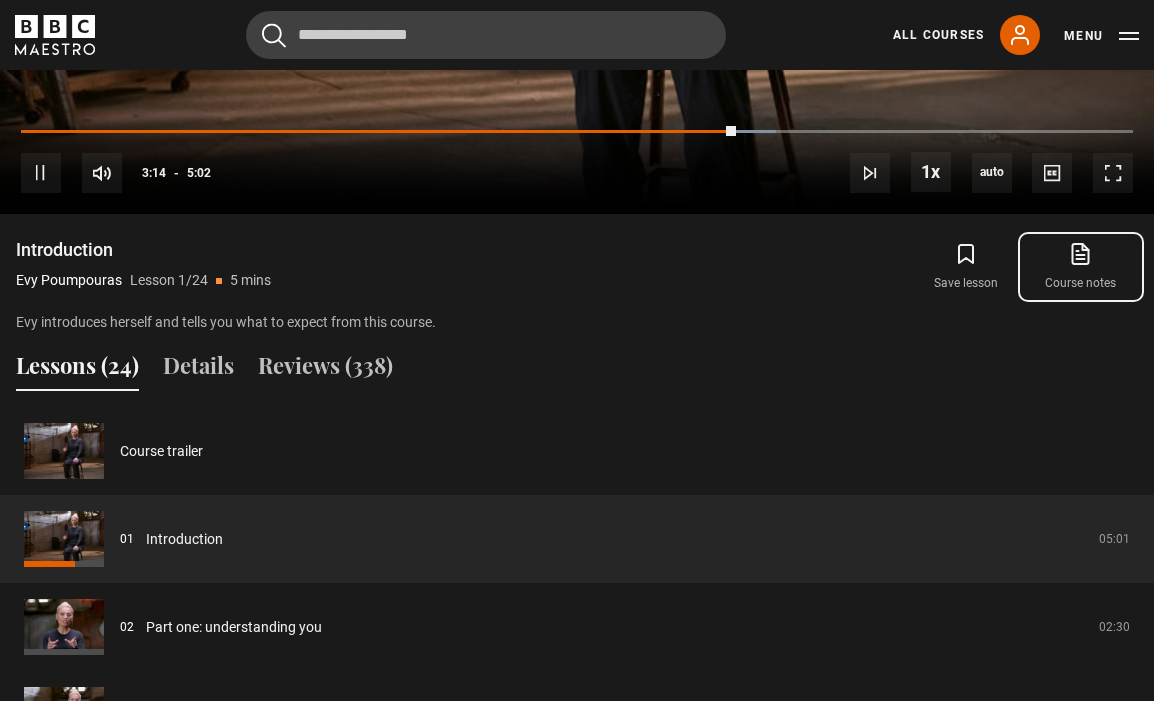 click 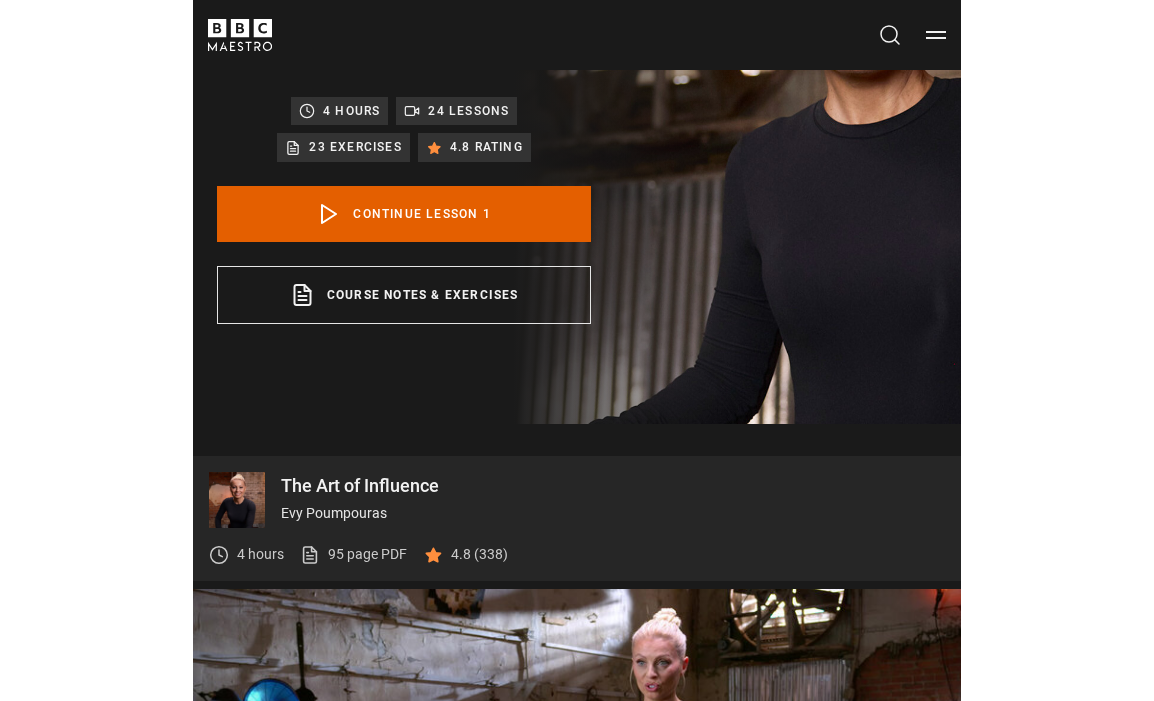 scroll, scrollTop: 0, scrollLeft: 0, axis: both 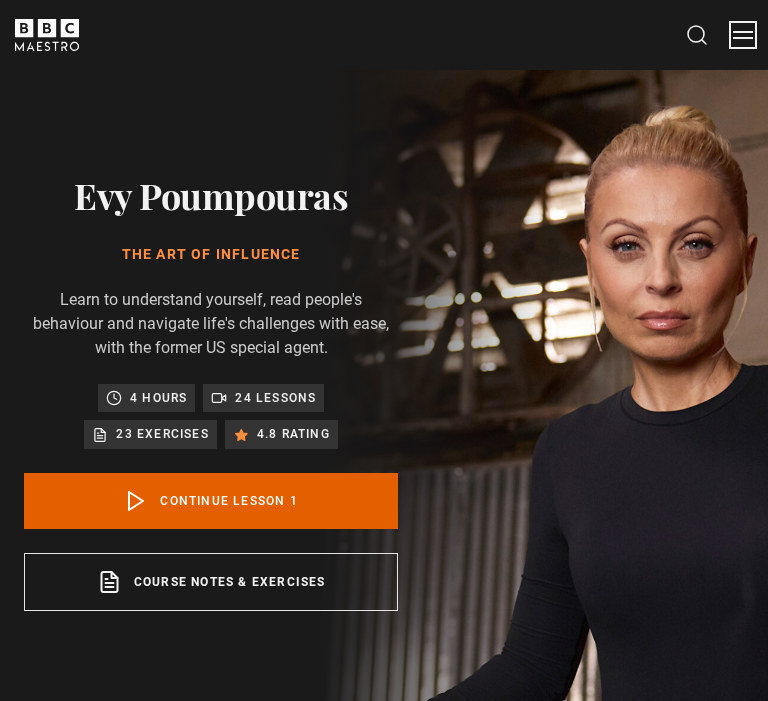 click on "Menu" at bounding box center (743, 35) 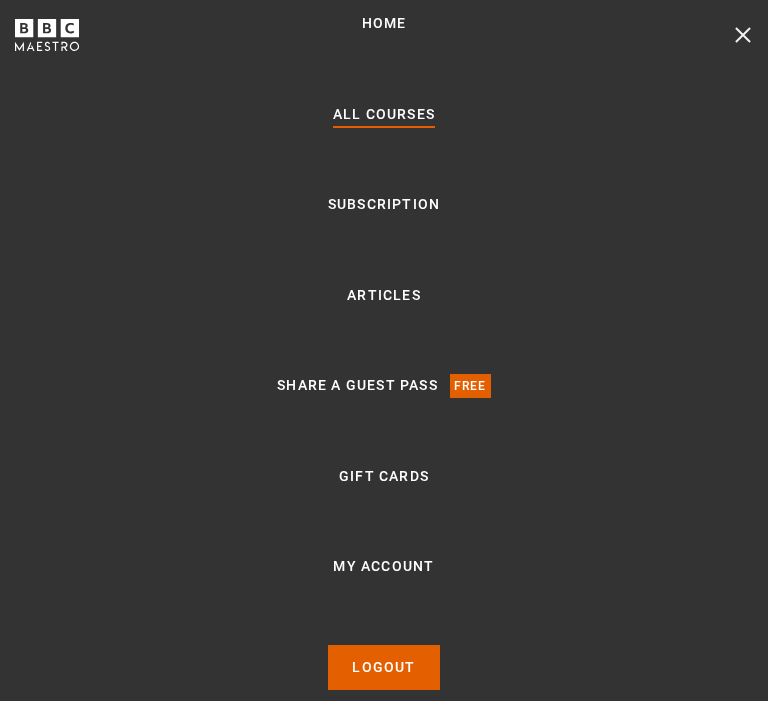 click on "All Courses" at bounding box center (384, 115) 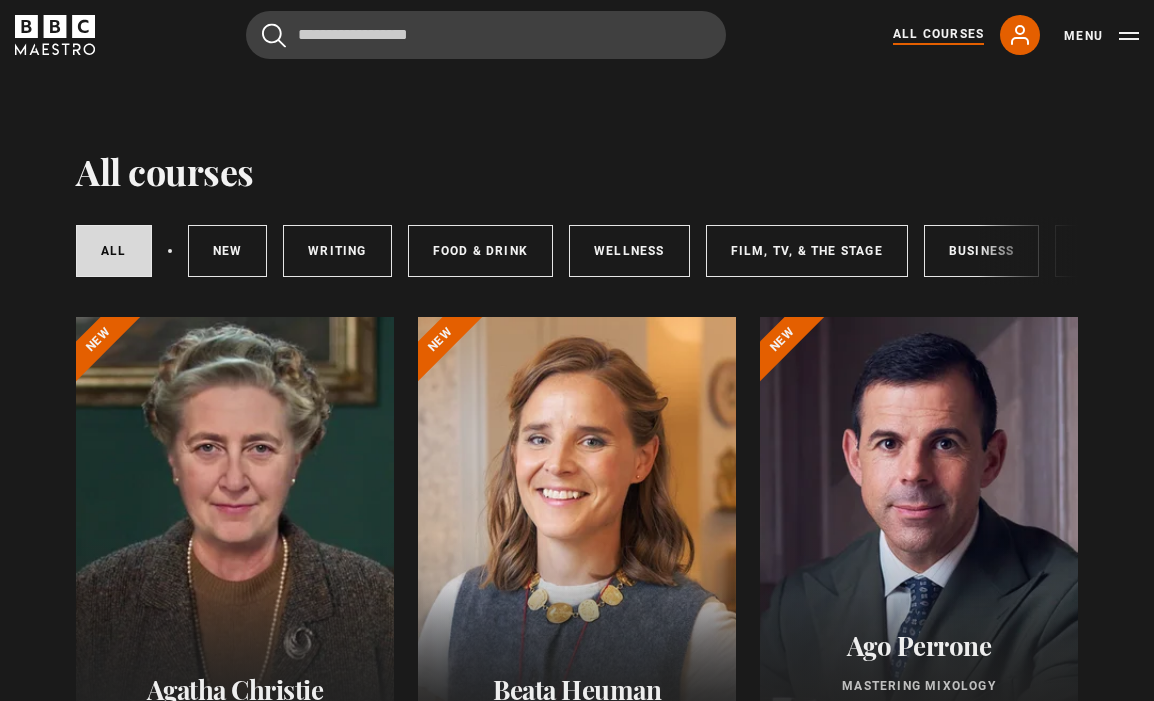scroll, scrollTop: 0, scrollLeft: 0, axis: both 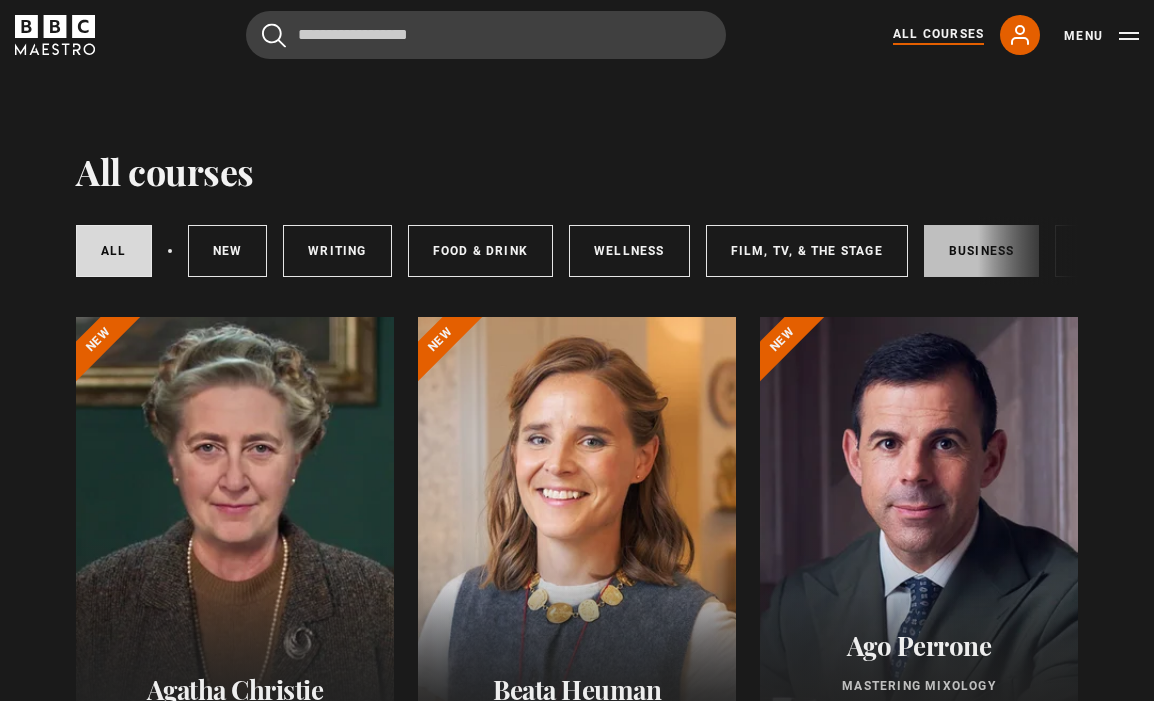 click on "Business" at bounding box center [982, 251] 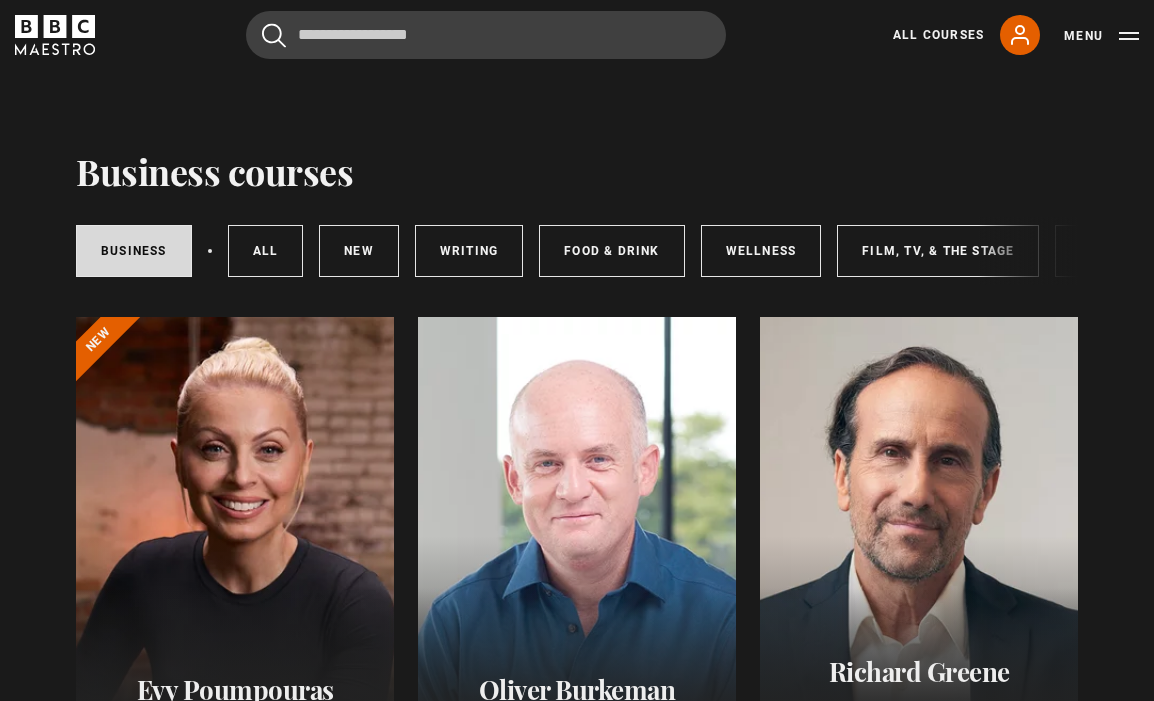 scroll, scrollTop: 0, scrollLeft: 0, axis: both 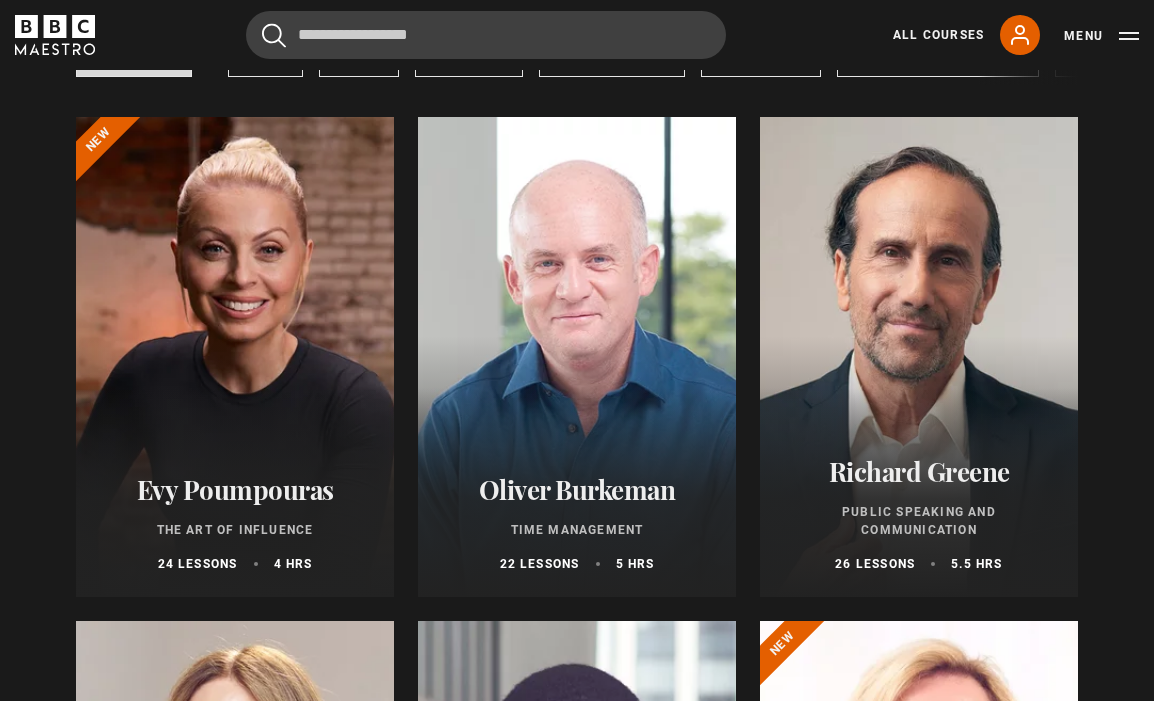 click at bounding box center (577, 357) 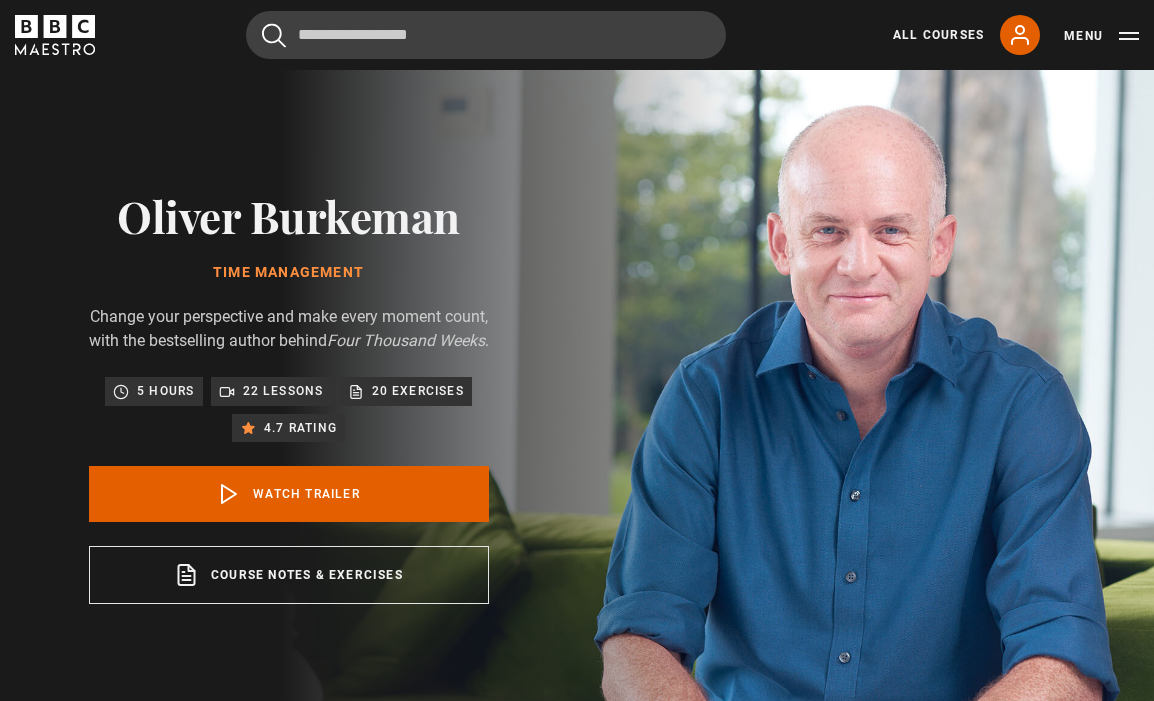 scroll, scrollTop: 0, scrollLeft: 0, axis: both 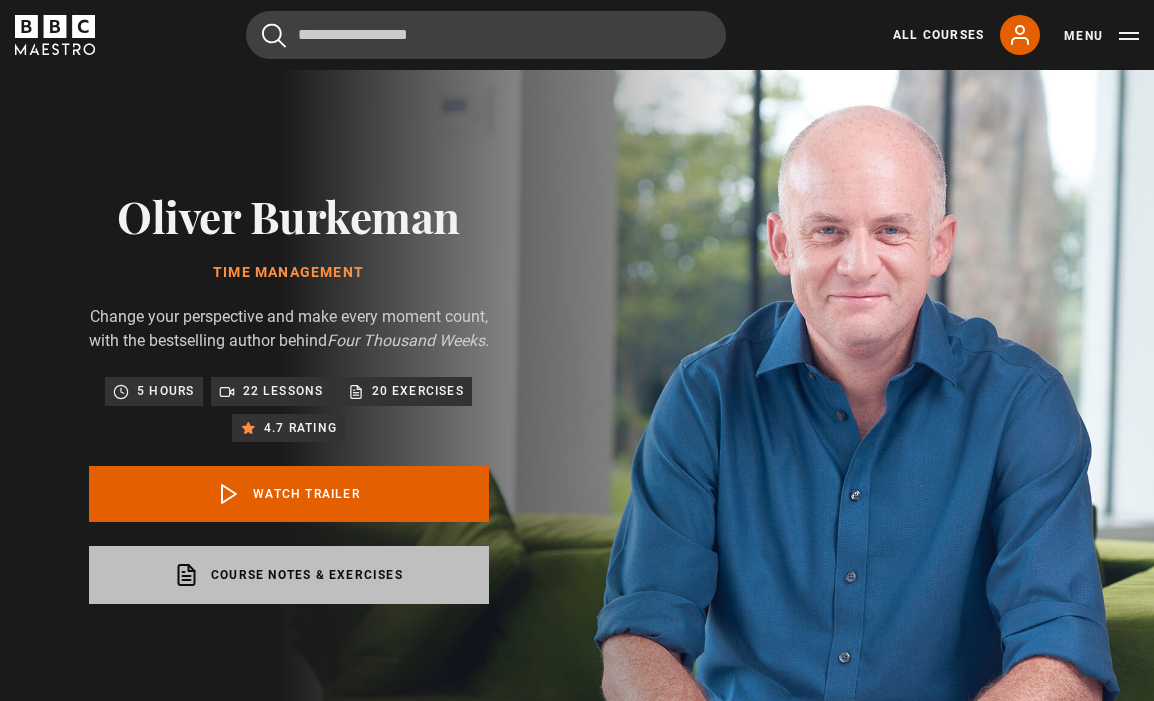 click on "Course notes & exercises
opens in a new tab" at bounding box center [289, 575] 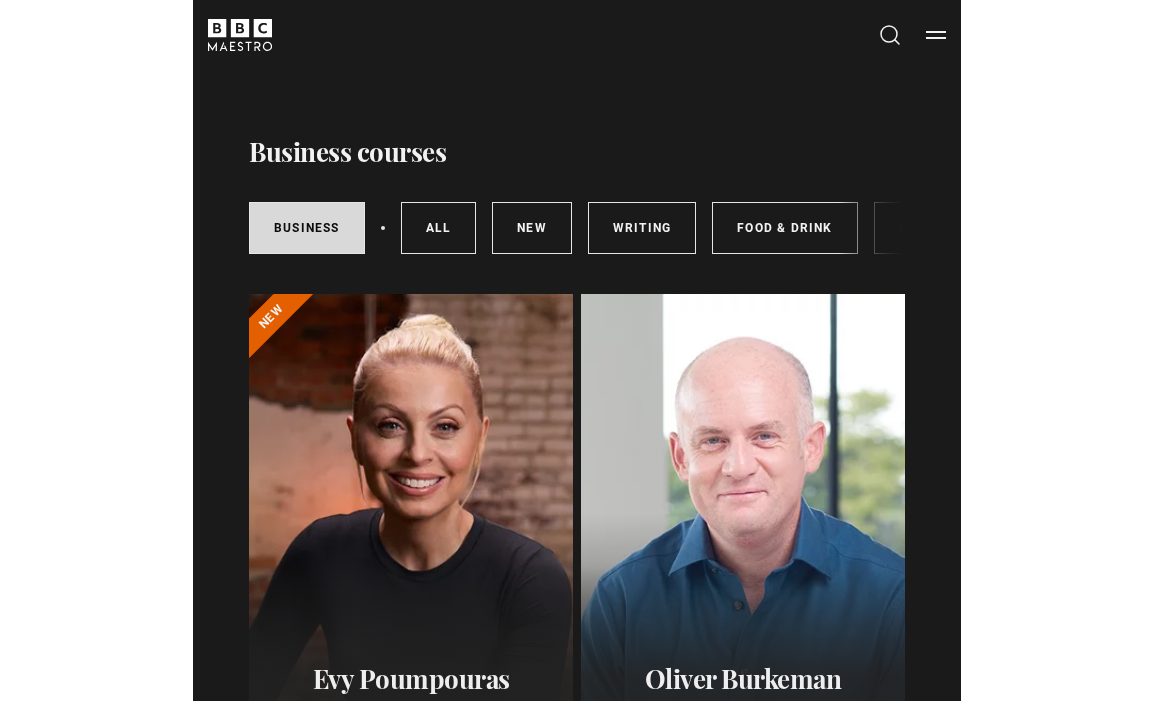 scroll, scrollTop: 0, scrollLeft: 0, axis: both 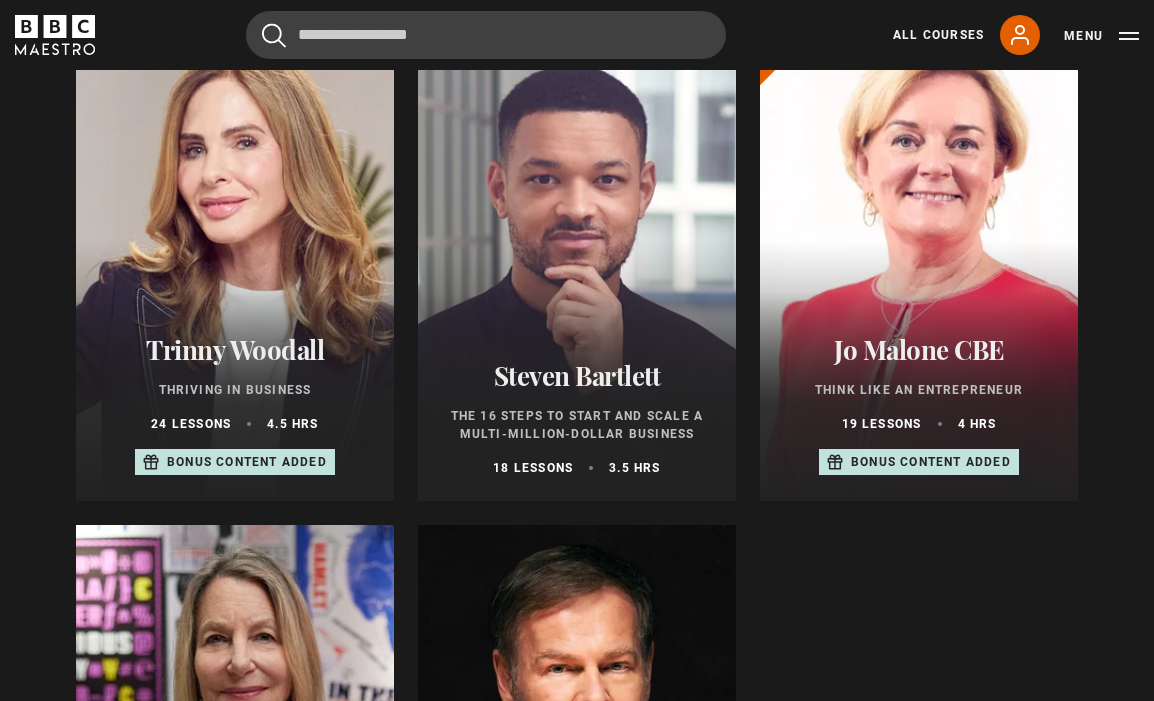 click at bounding box center (235, 261) 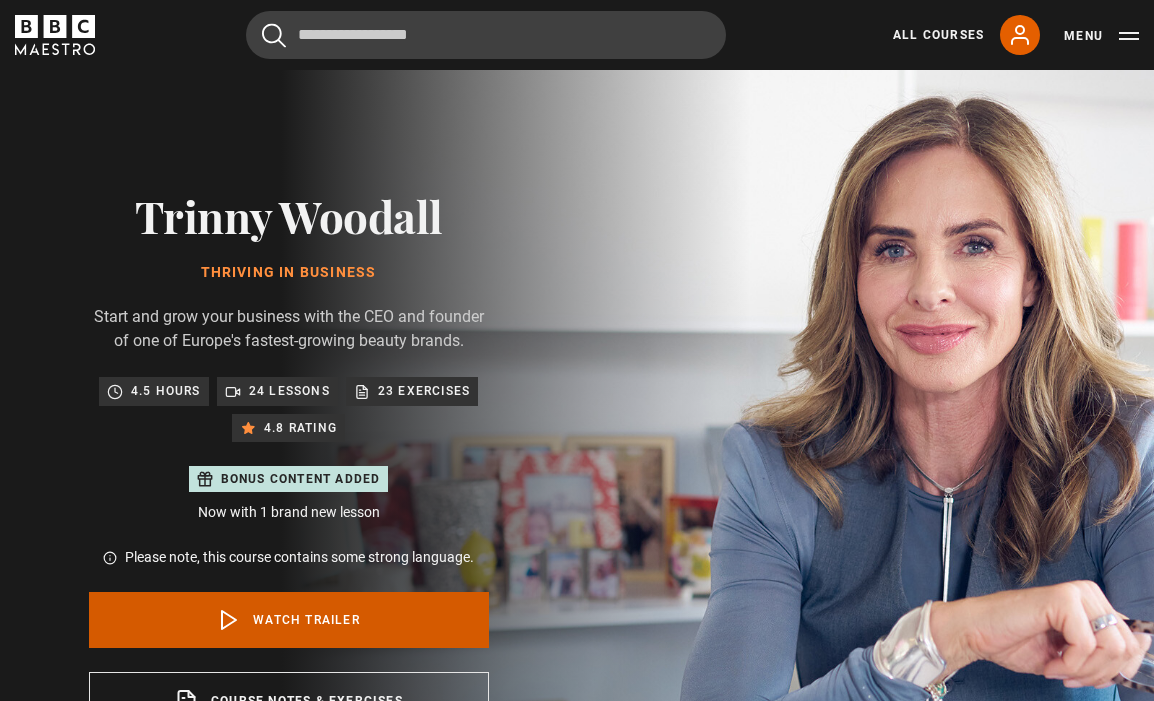 scroll, scrollTop: 0, scrollLeft: 0, axis: both 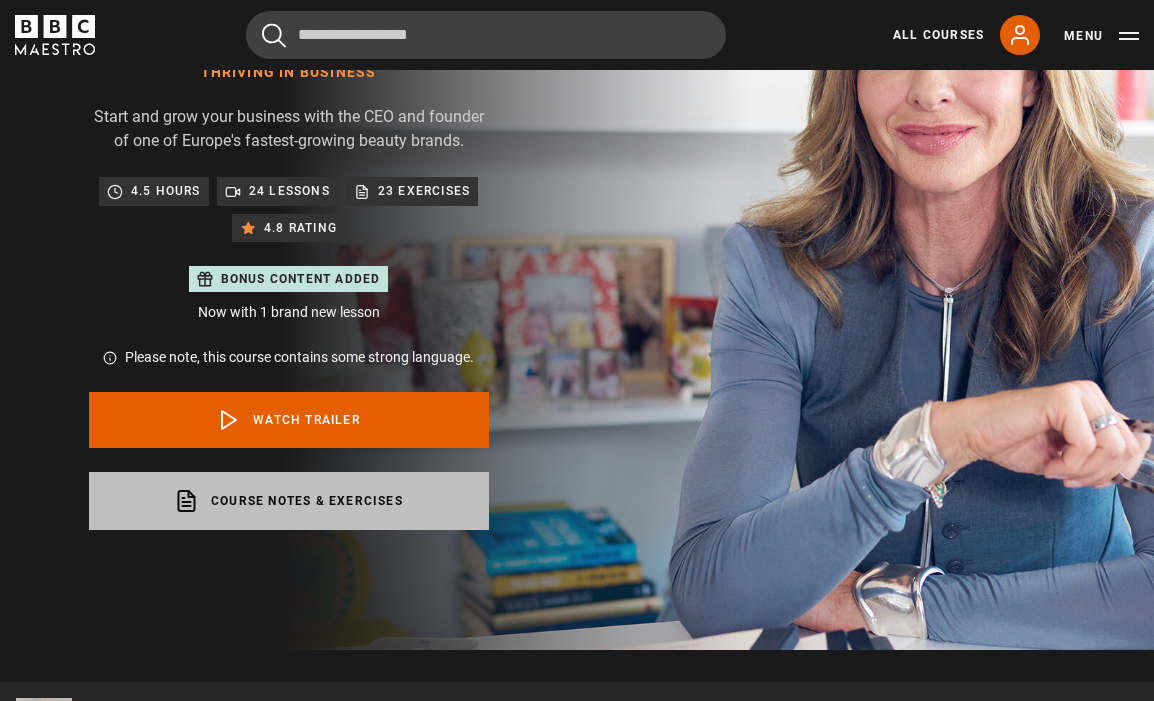 click on "Course notes & exercises
opens in a new tab" at bounding box center (289, 501) 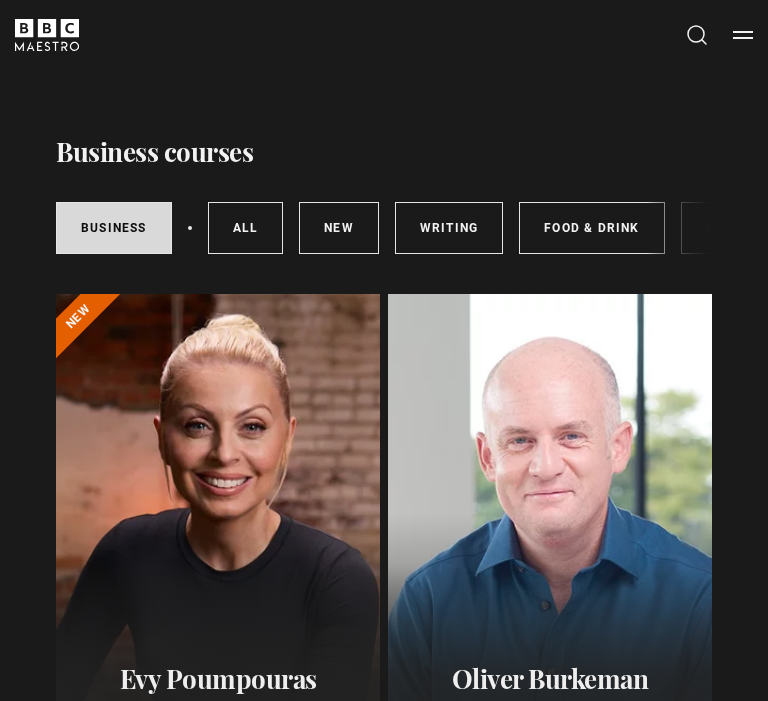 scroll, scrollTop: 0, scrollLeft: 0, axis: both 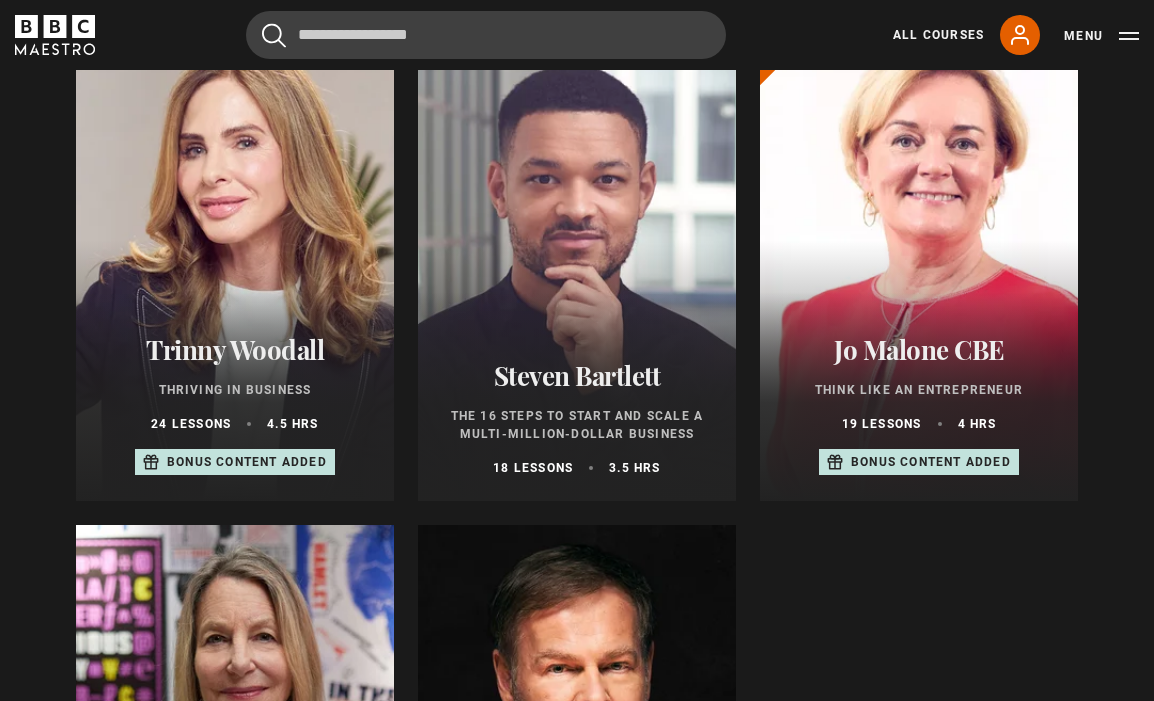 click at bounding box center (577, 261) 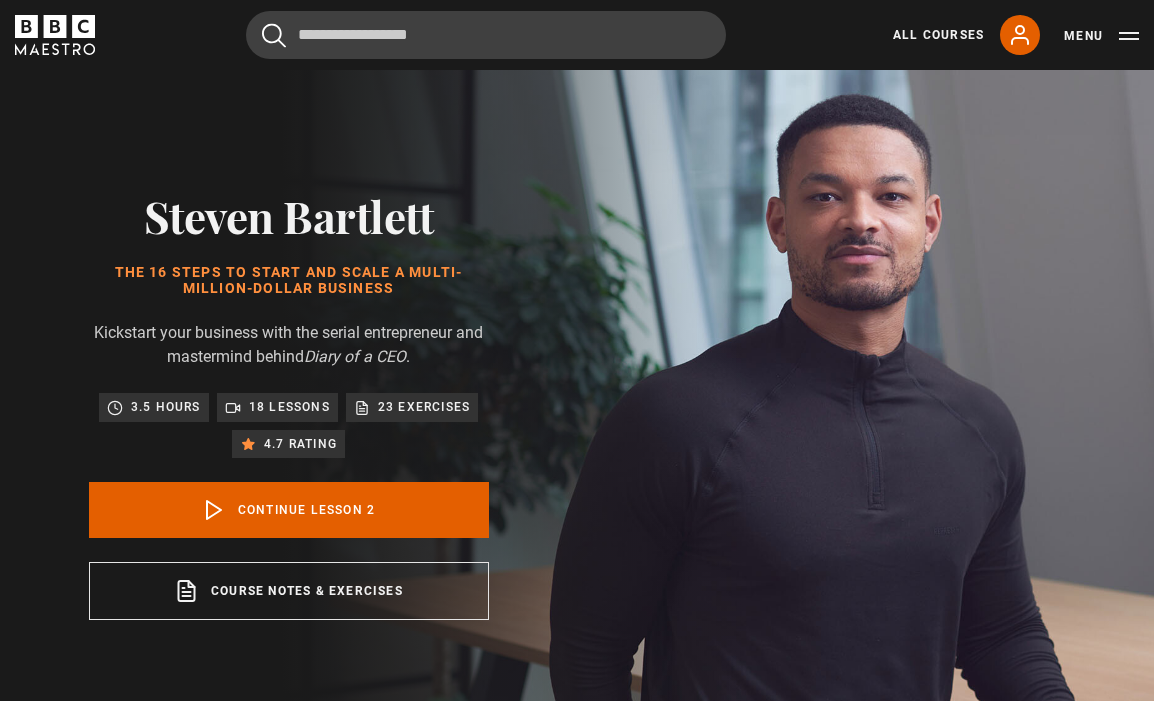scroll, scrollTop: 740, scrollLeft: 0, axis: vertical 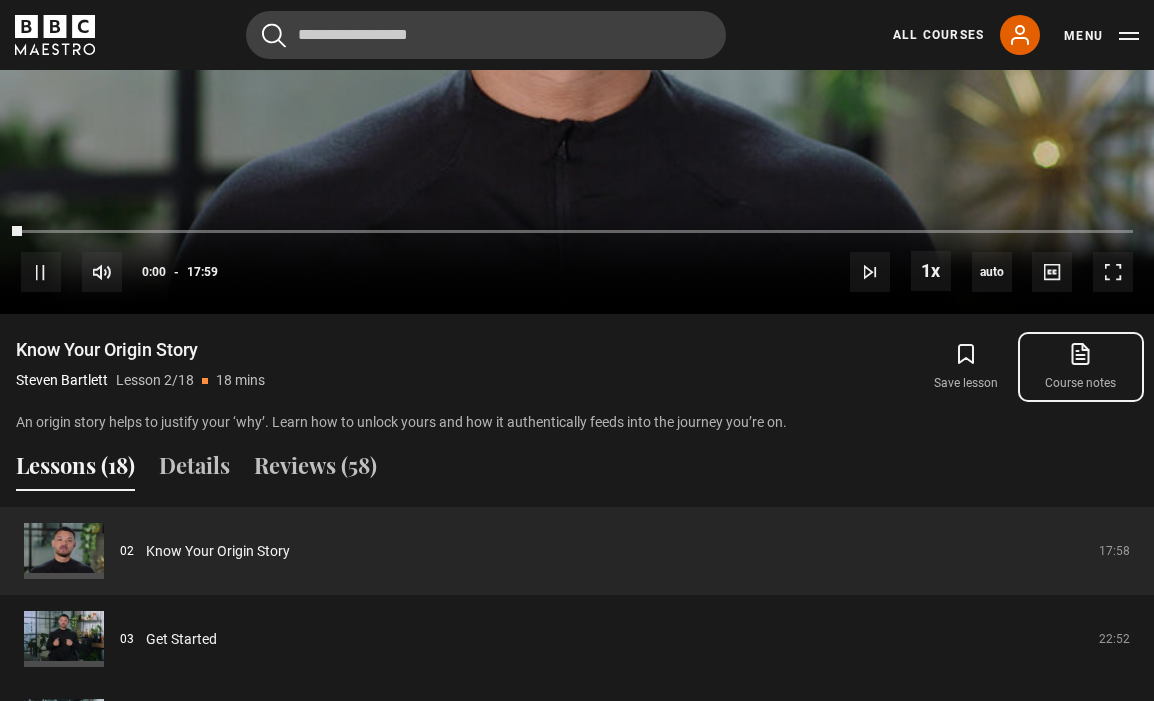 click on "Course notes
opens in new tab" at bounding box center (1081, 367) 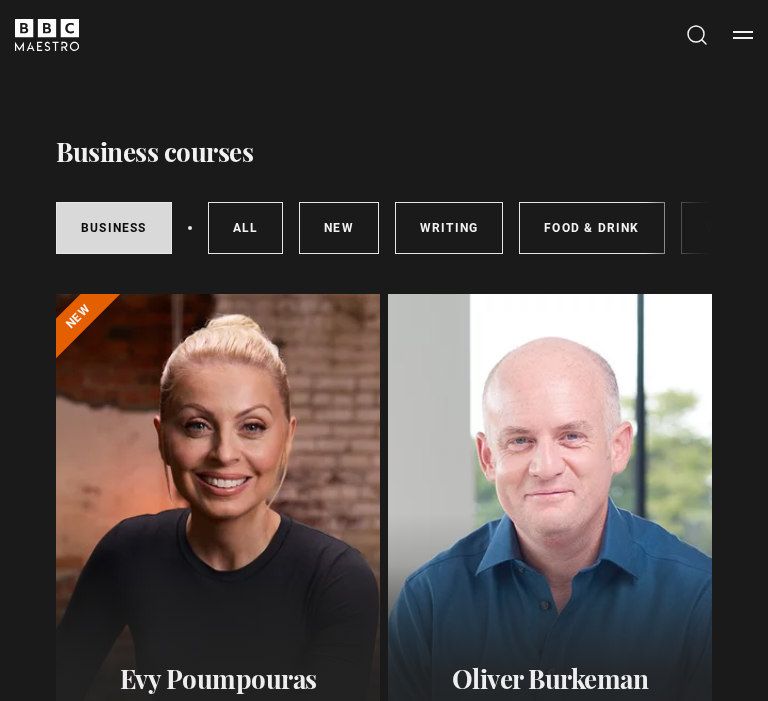 scroll, scrollTop: 0, scrollLeft: 0, axis: both 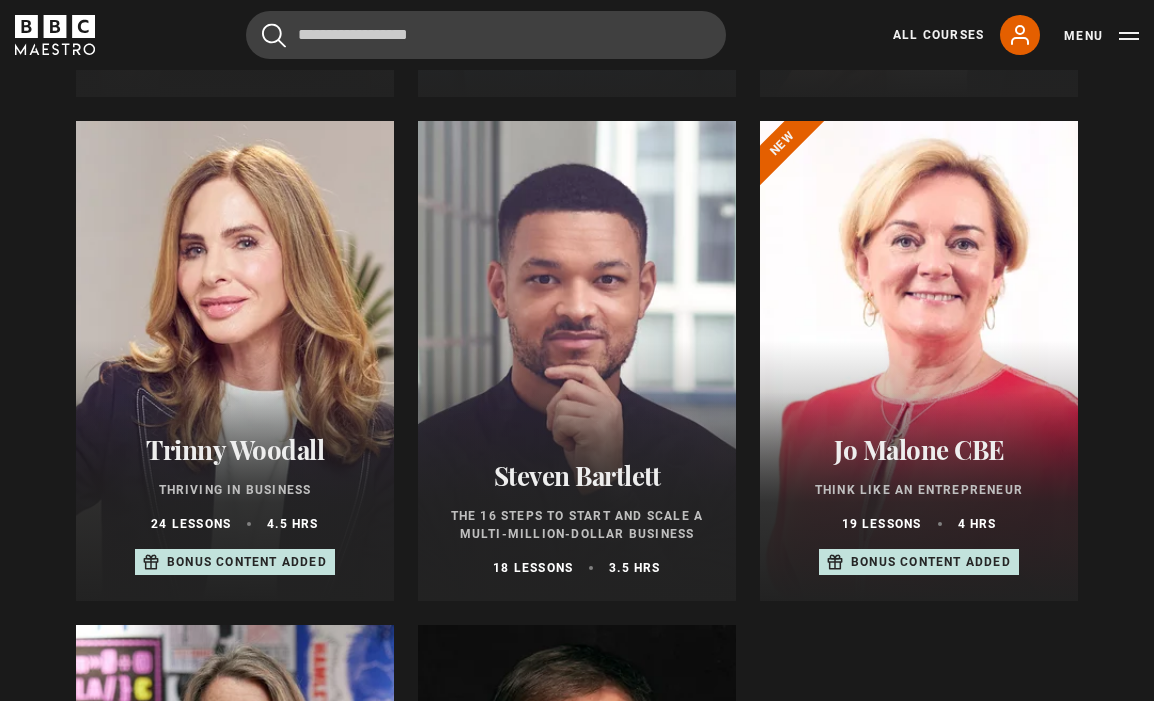 click at bounding box center (919, 361) 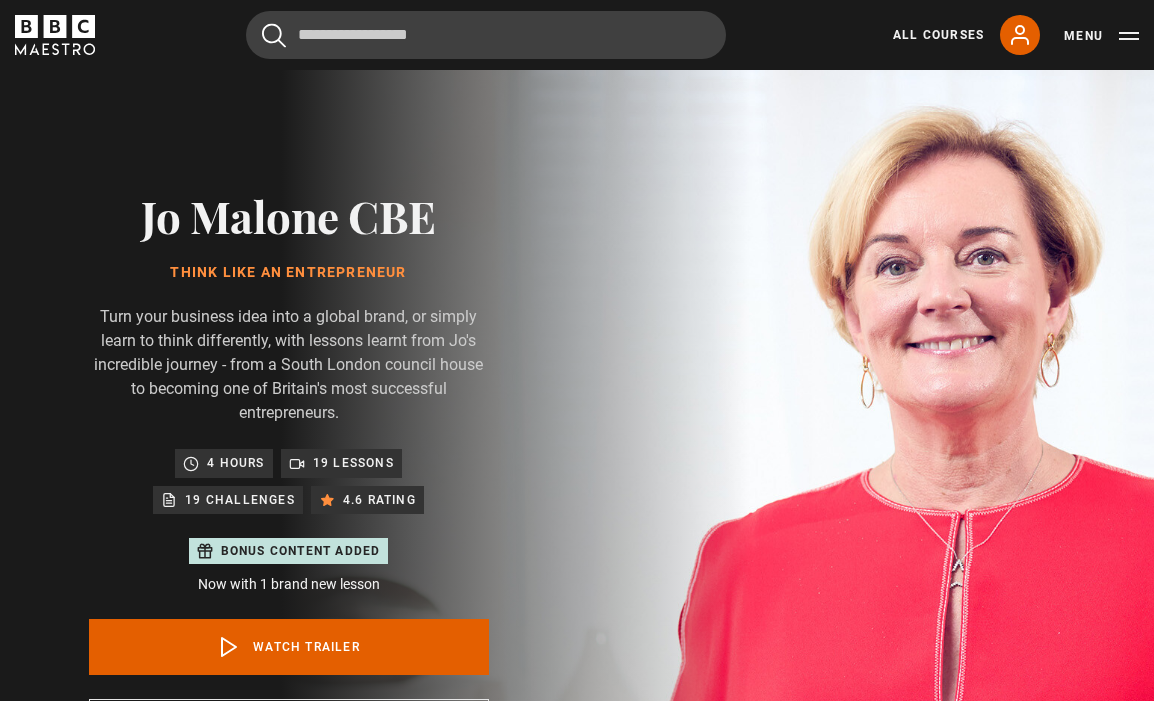 scroll, scrollTop: 0, scrollLeft: 0, axis: both 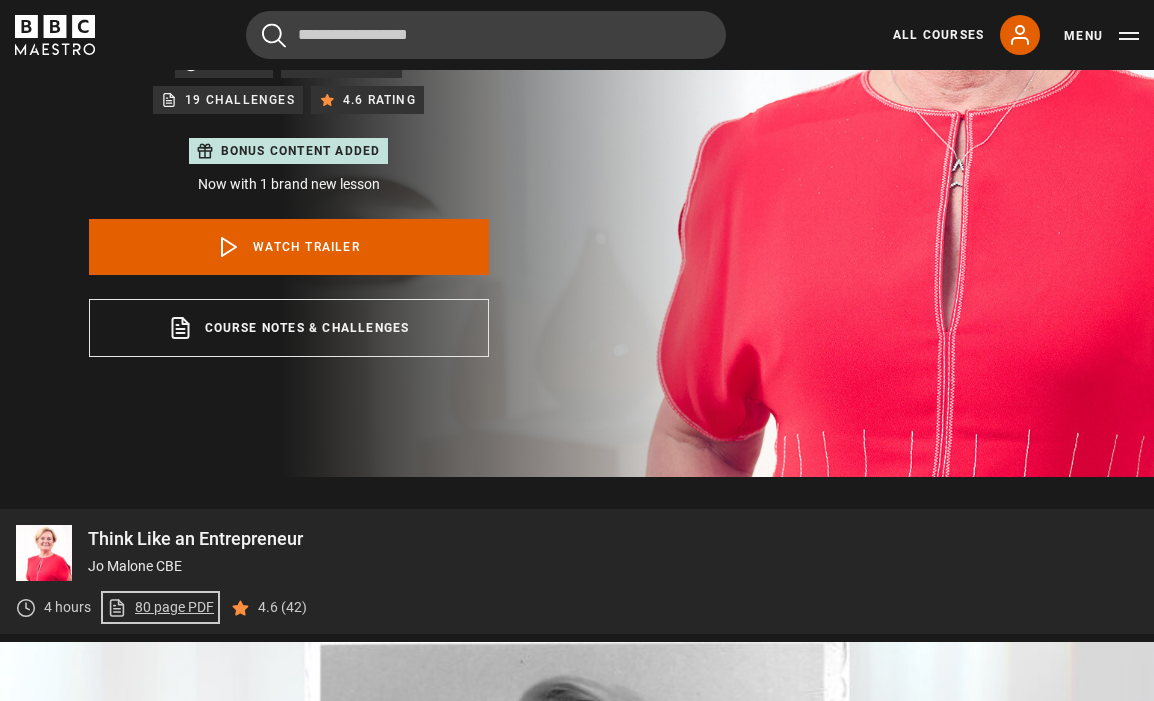 click on "80 page PDF
(opens in new tab)" at bounding box center [160, 607] 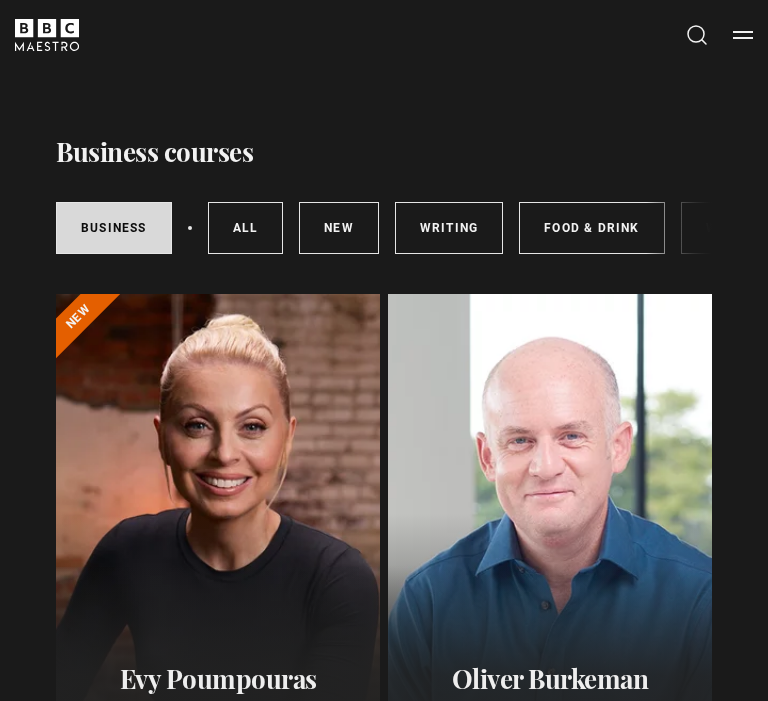 scroll, scrollTop: 0, scrollLeft: 0, axis: both 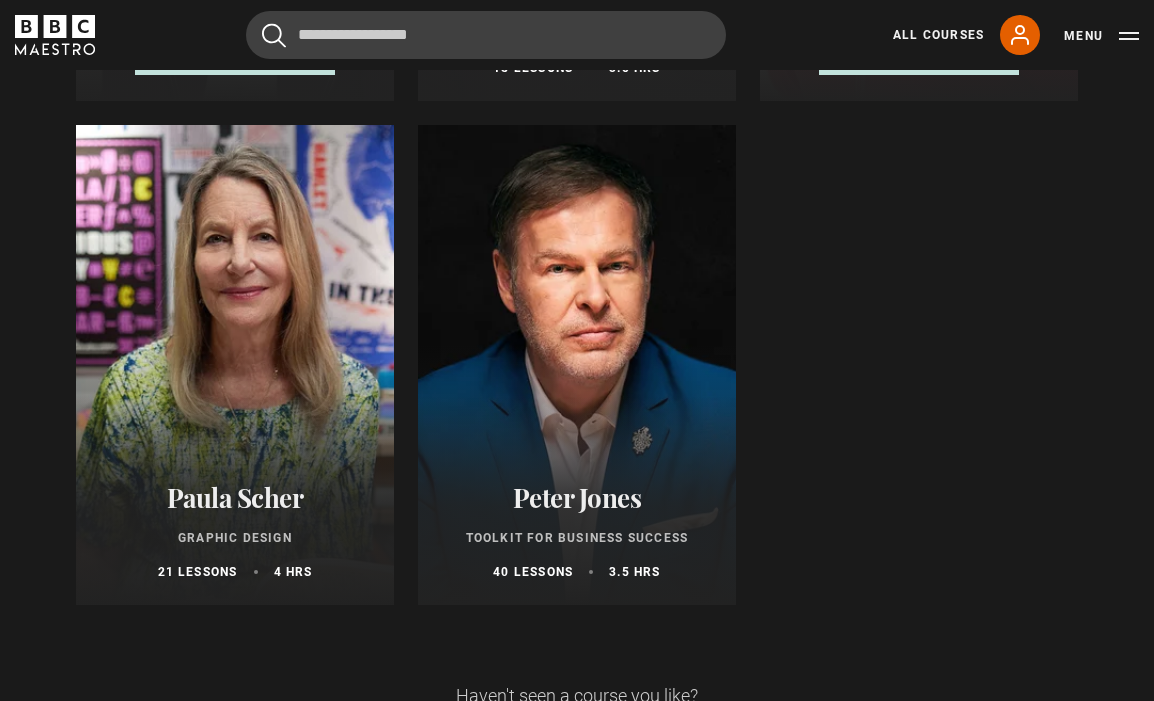 click at bounding box center (235, 365) 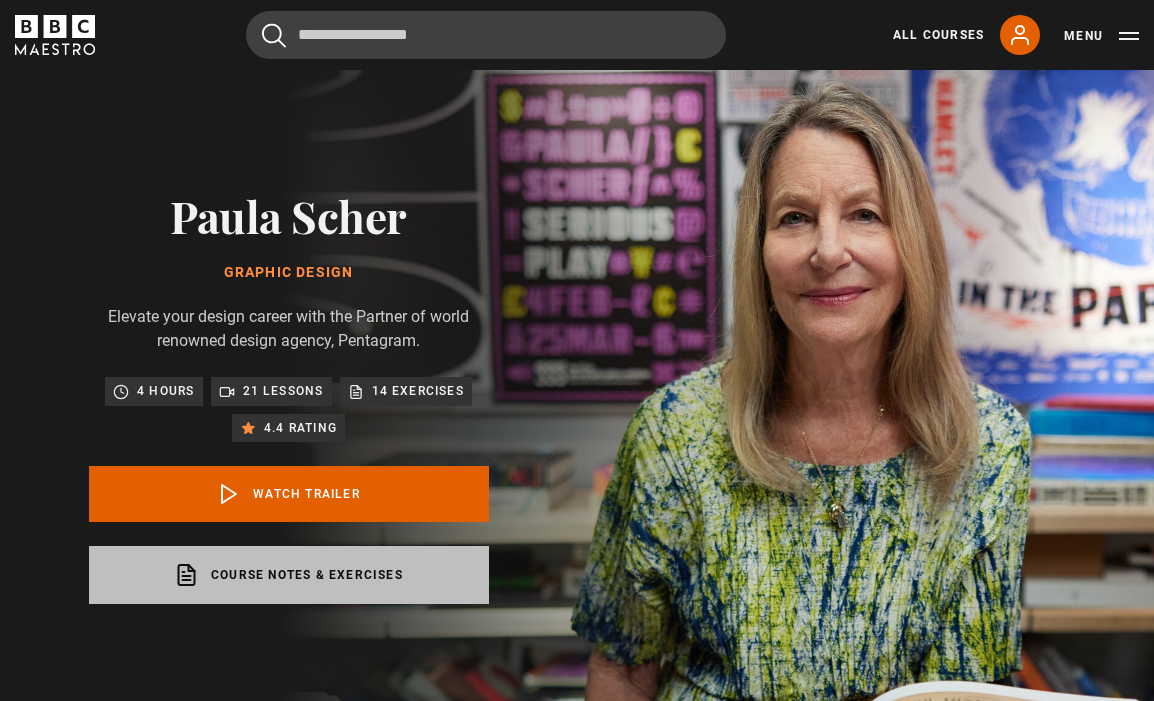 scroll, scrollTop: 0, scrollLeft: 0, axis: both 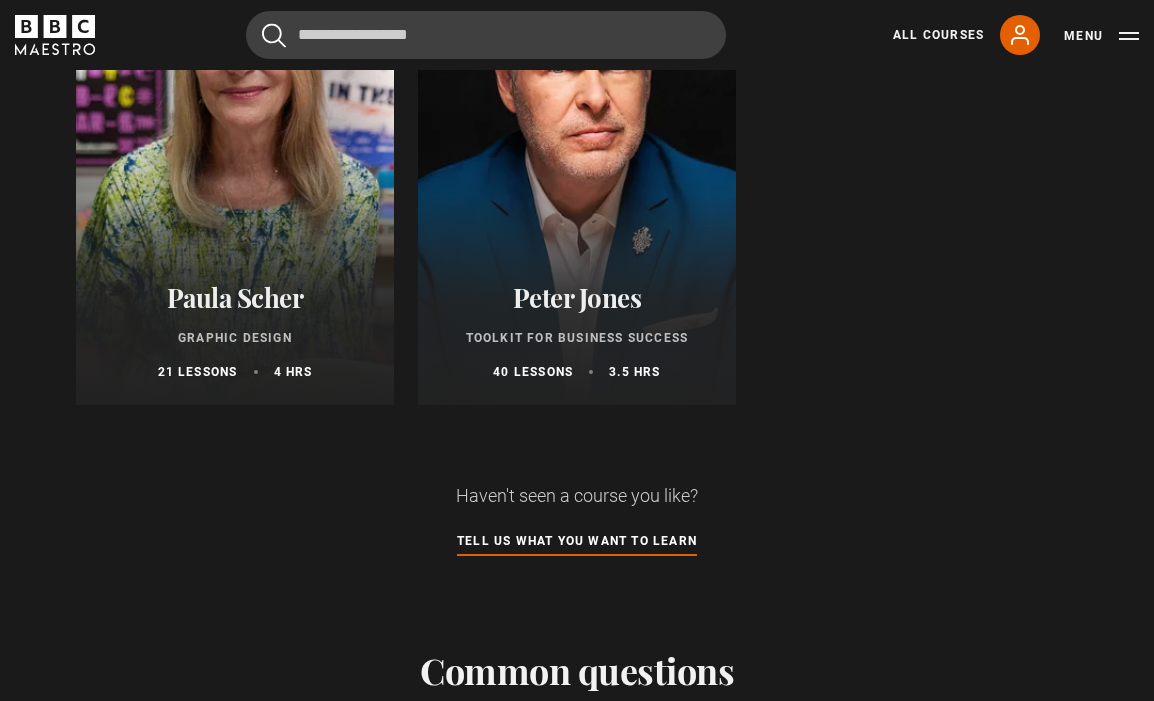 click on "[FIRST] [LAST]
Toolkit for Business Success
40 lessons
3.5 hrs" at bounding box center [577, 331] 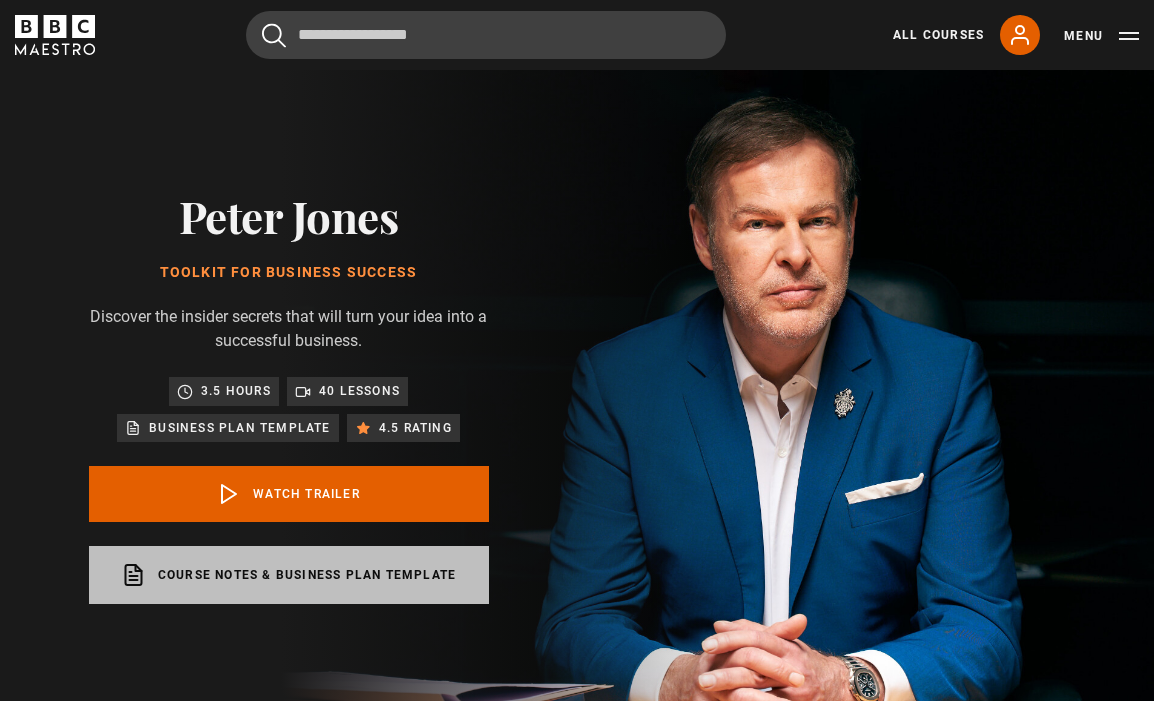 scroll, scrollTop: 0, scrollLeft: 0, axis: both 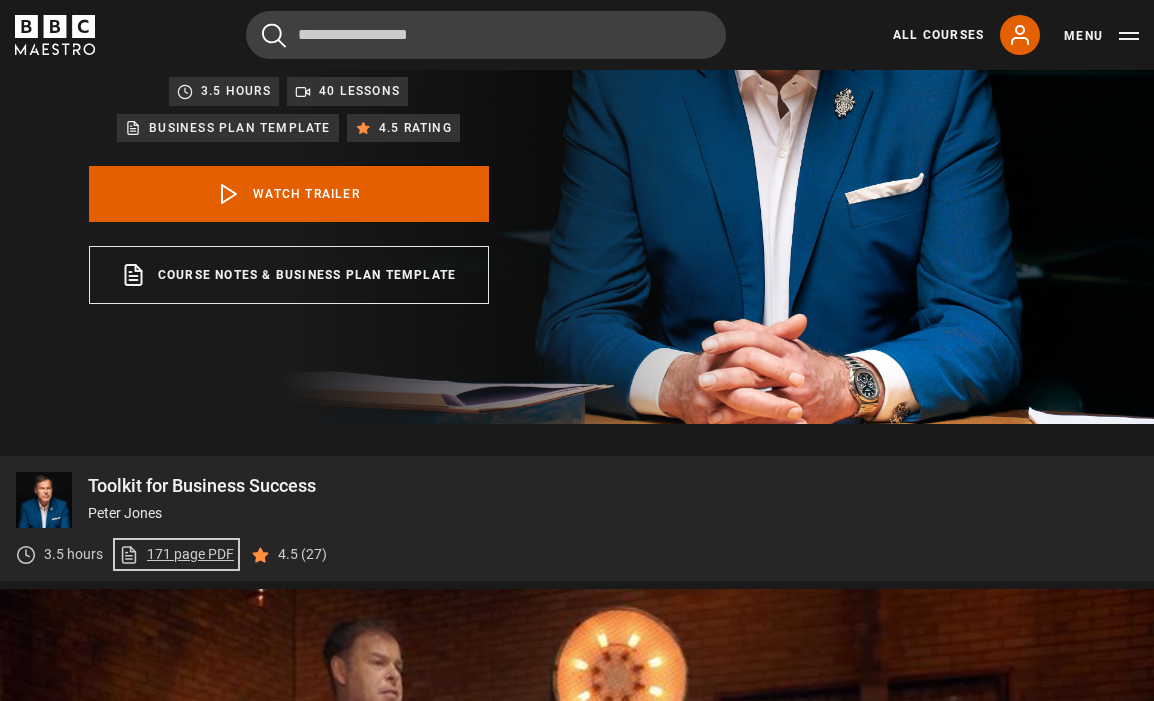 click on "171 page PDF
(opens in new tab)" at bounding box center (176, 554) 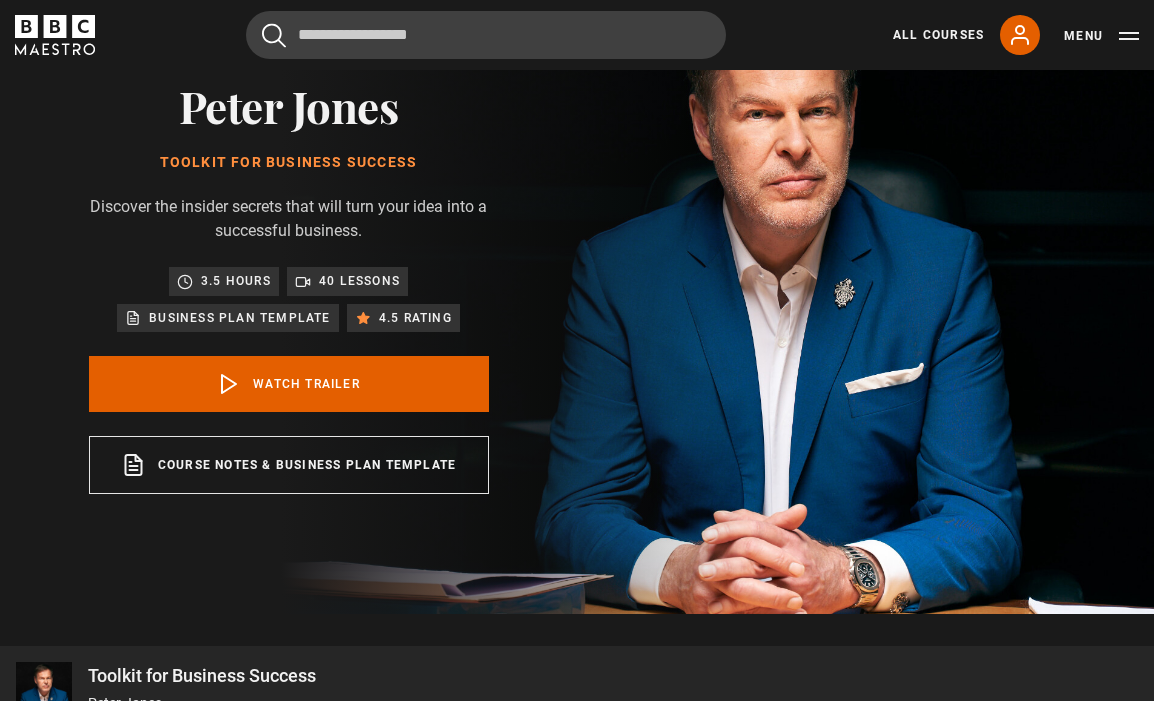 scroll, scrollTop: 0, scrollLeft: 0, axis: both 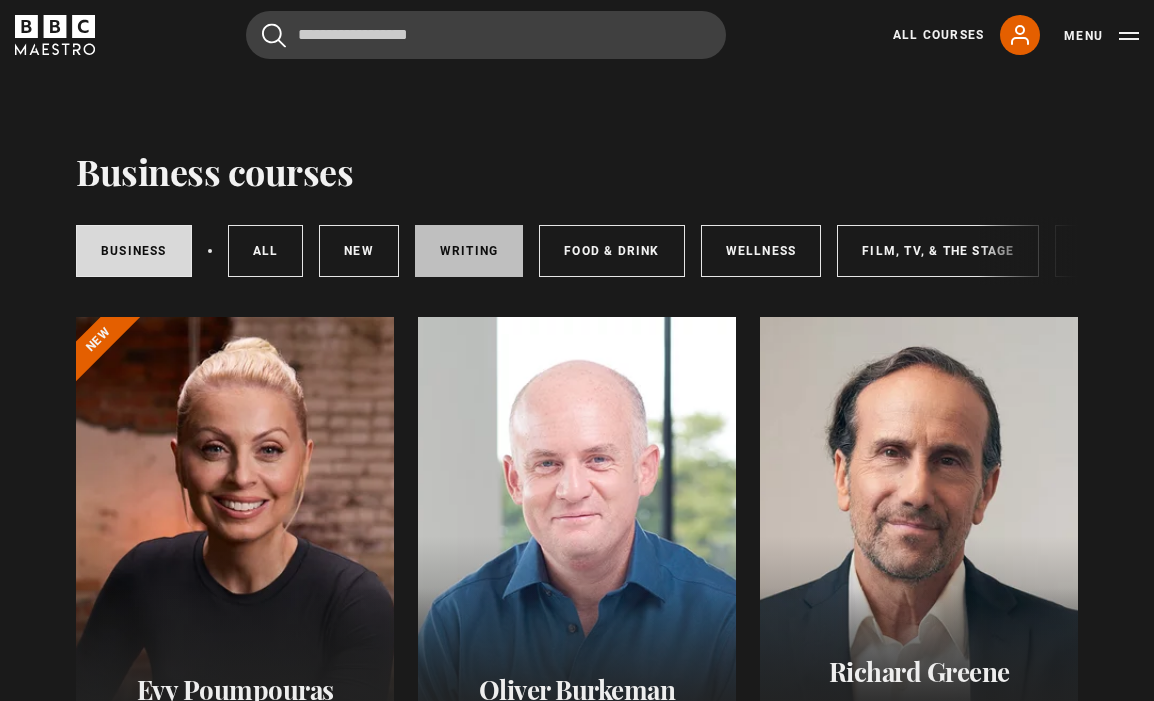 click on "Writing" at bounding box center [469, 251] 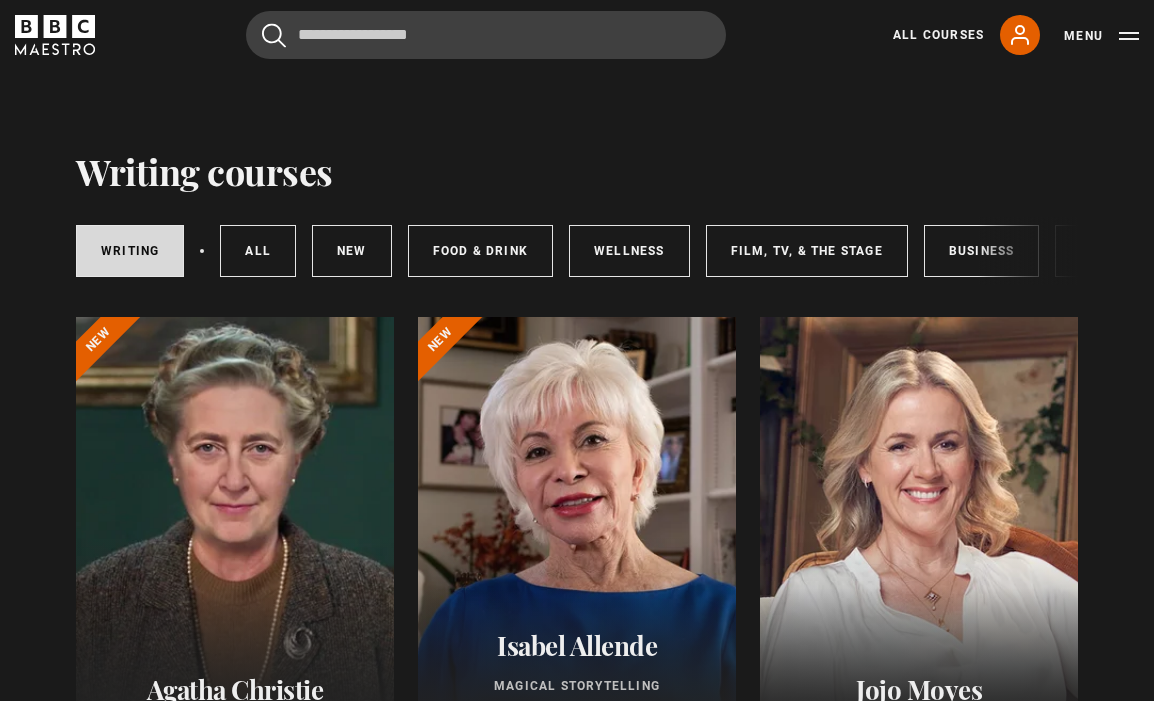scroll, scrollTop: 300, scrollLeft: 0, axis: vertical 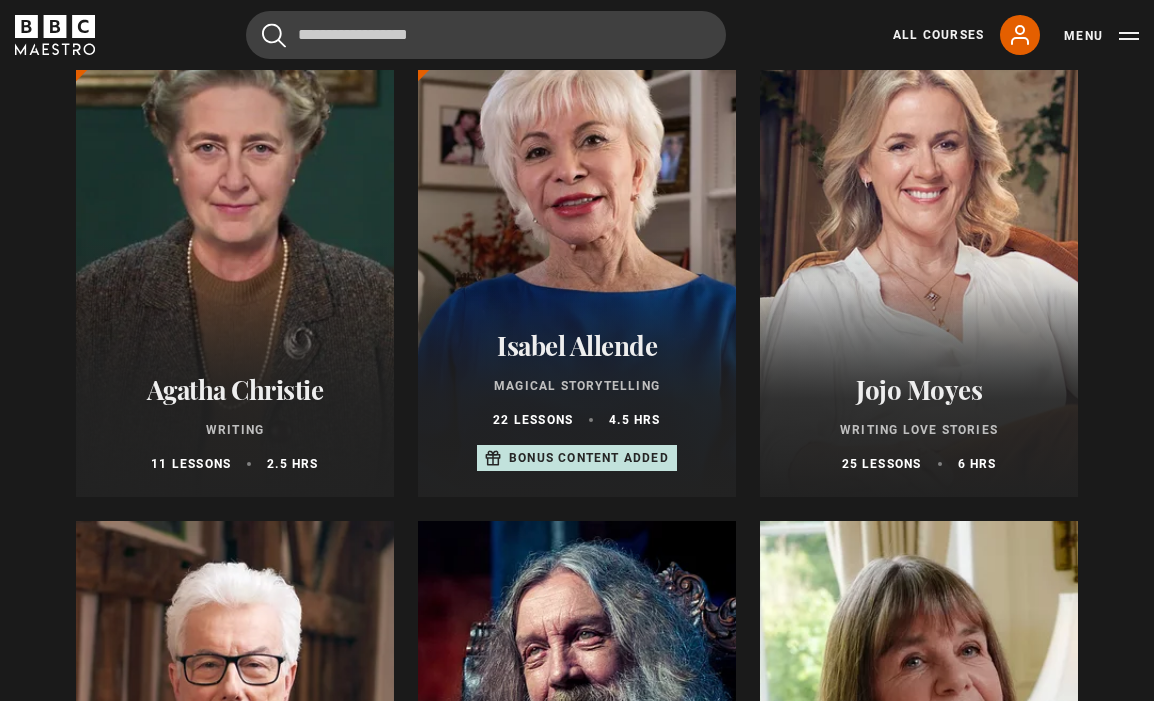 click at bounding box center [577, 257] 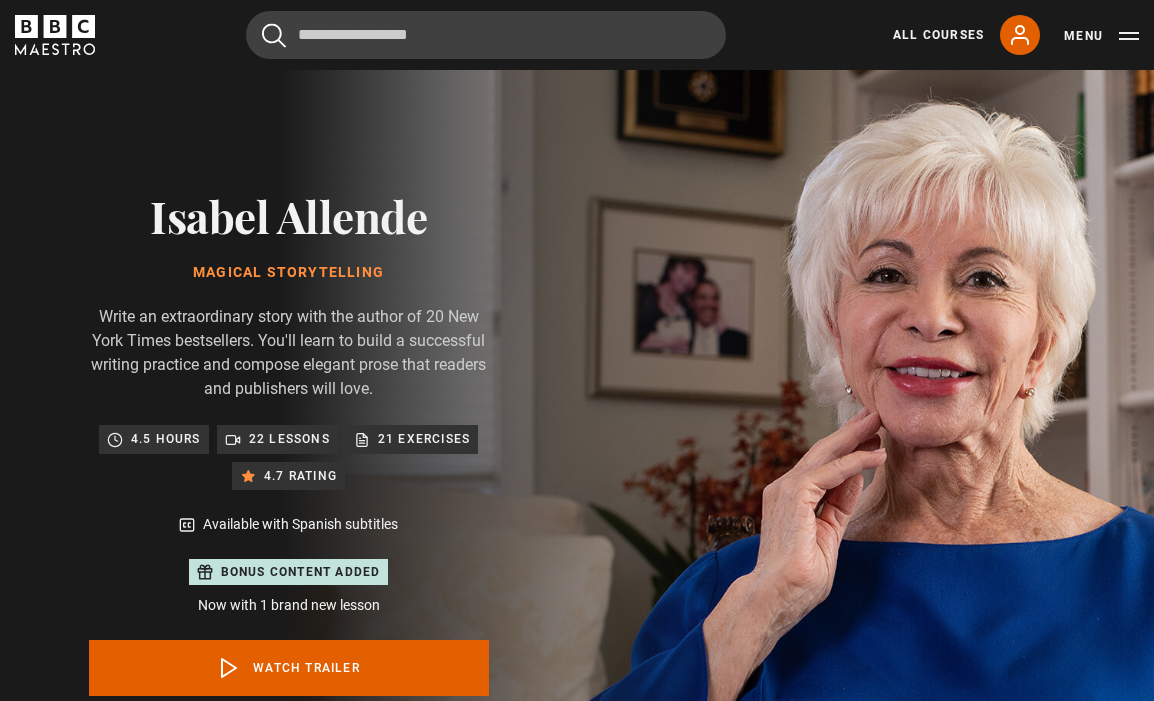 scroll, scrollTop: 200, scrollLeft: 0, axis: vertical 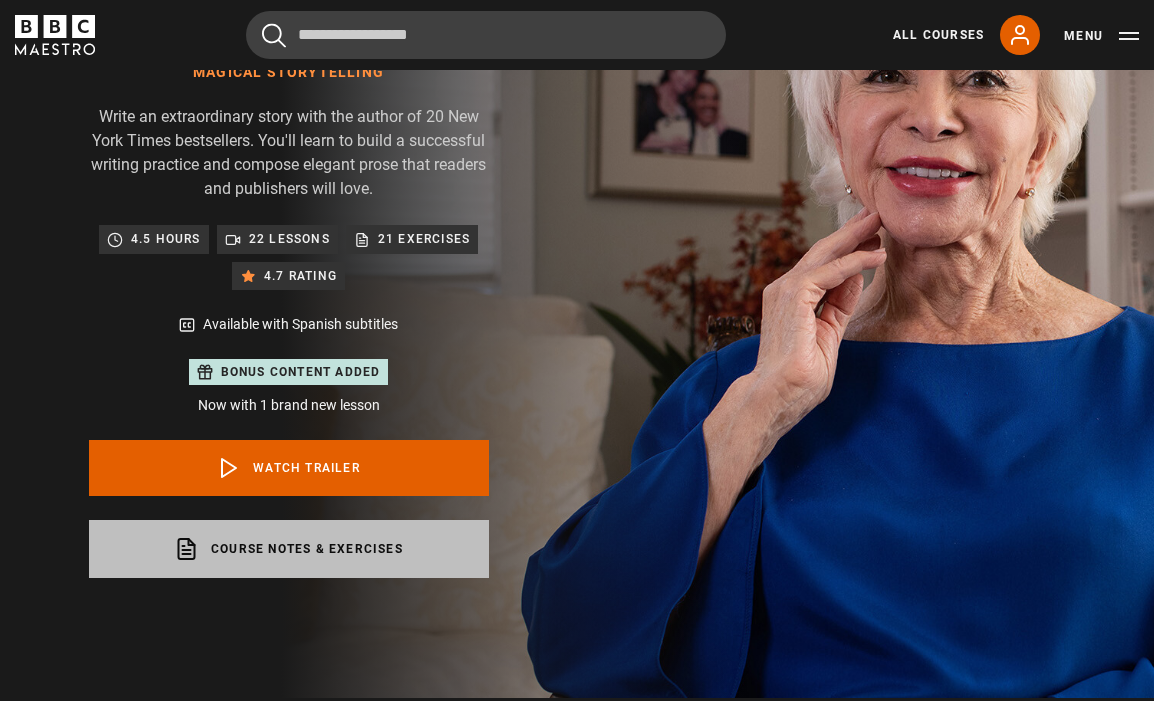 click on "Course notes & exercises
opens in a new tab" at bounding box center [289, 549] 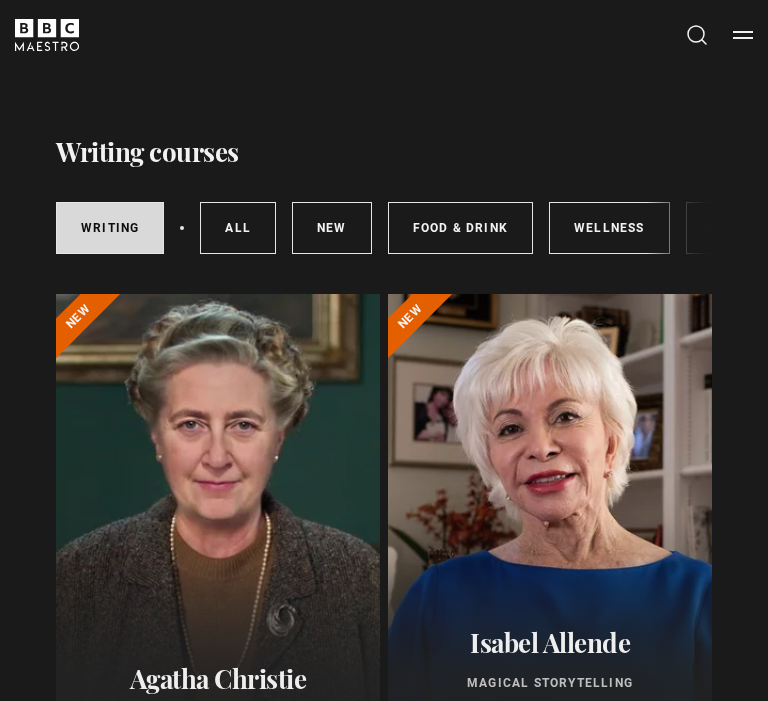 scroll, scrollTop: 0, scrollLeft: 0, axis: both 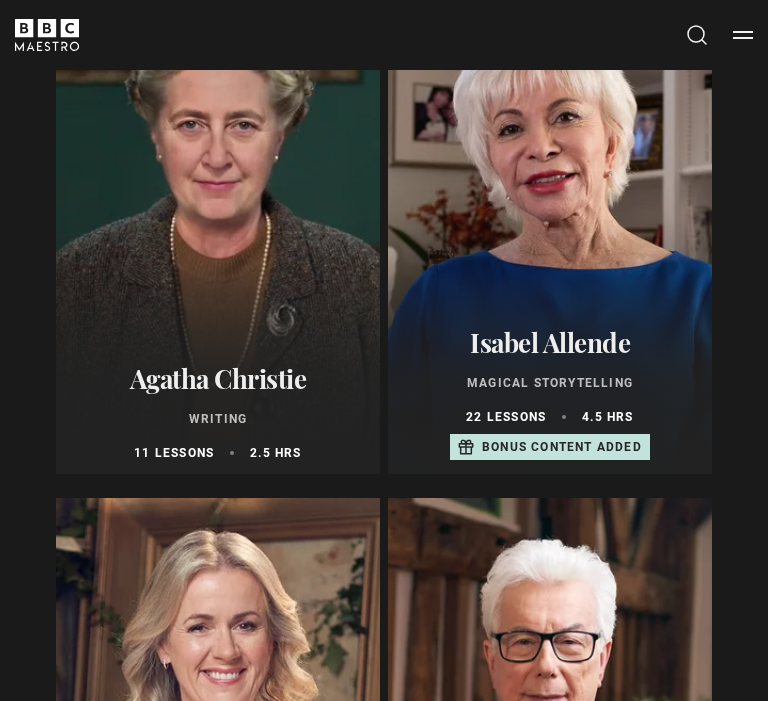 click at bounding box center (218, 234) 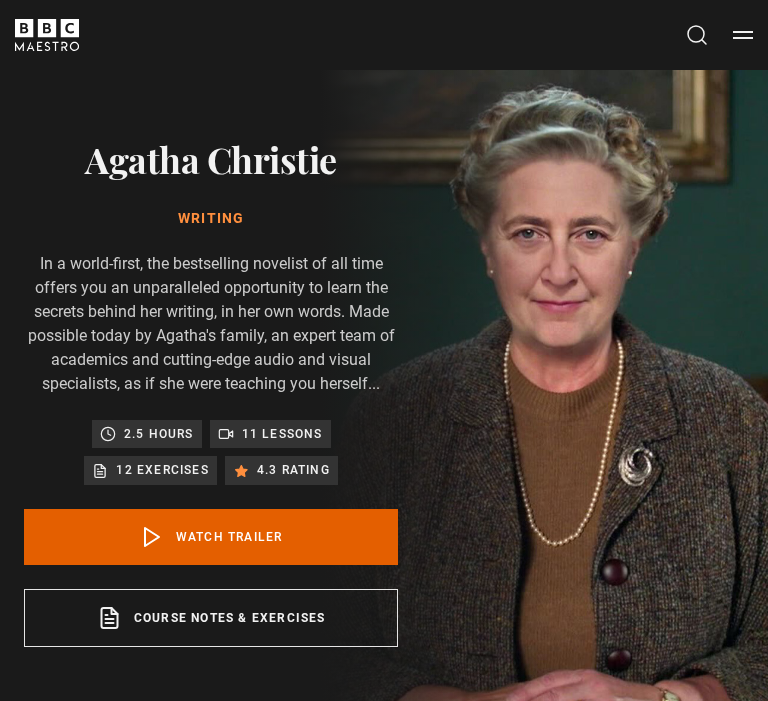scroll, scrollTop: 0, scrollLeft: 0, axis: both 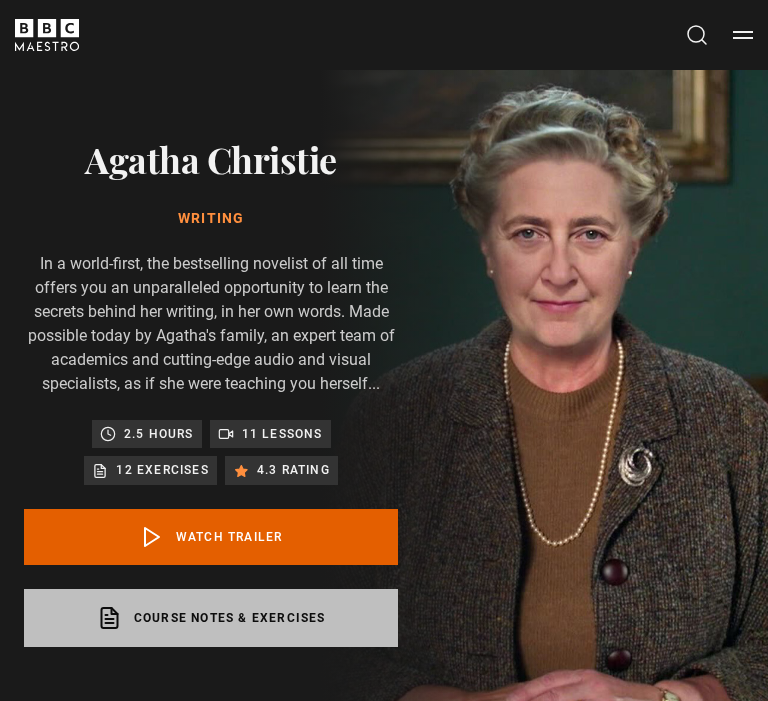 click on "Course notes & exercises
opens in a new tab" at bounding box center [211, 618] 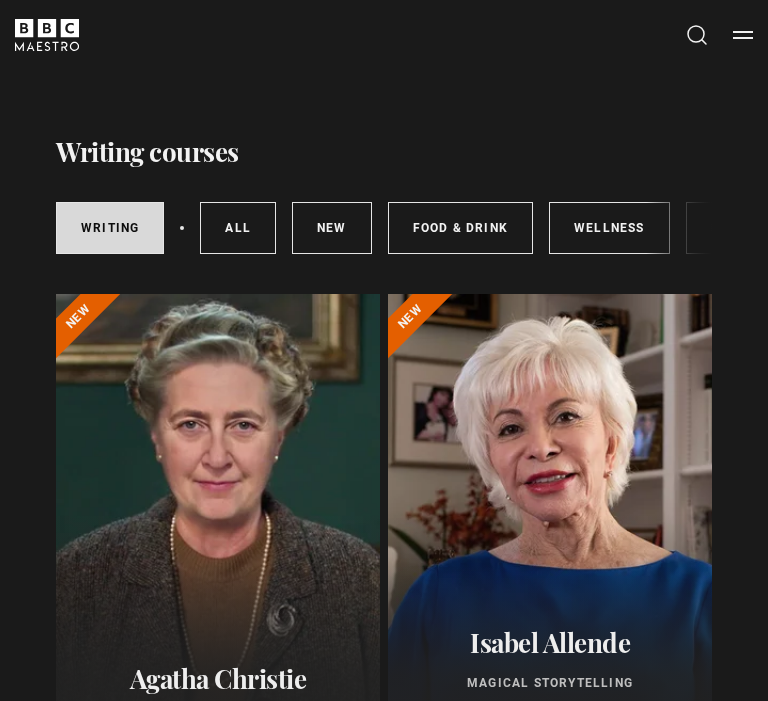 scroll, scrollTop: 0, scrollLeft: 0, axis: both 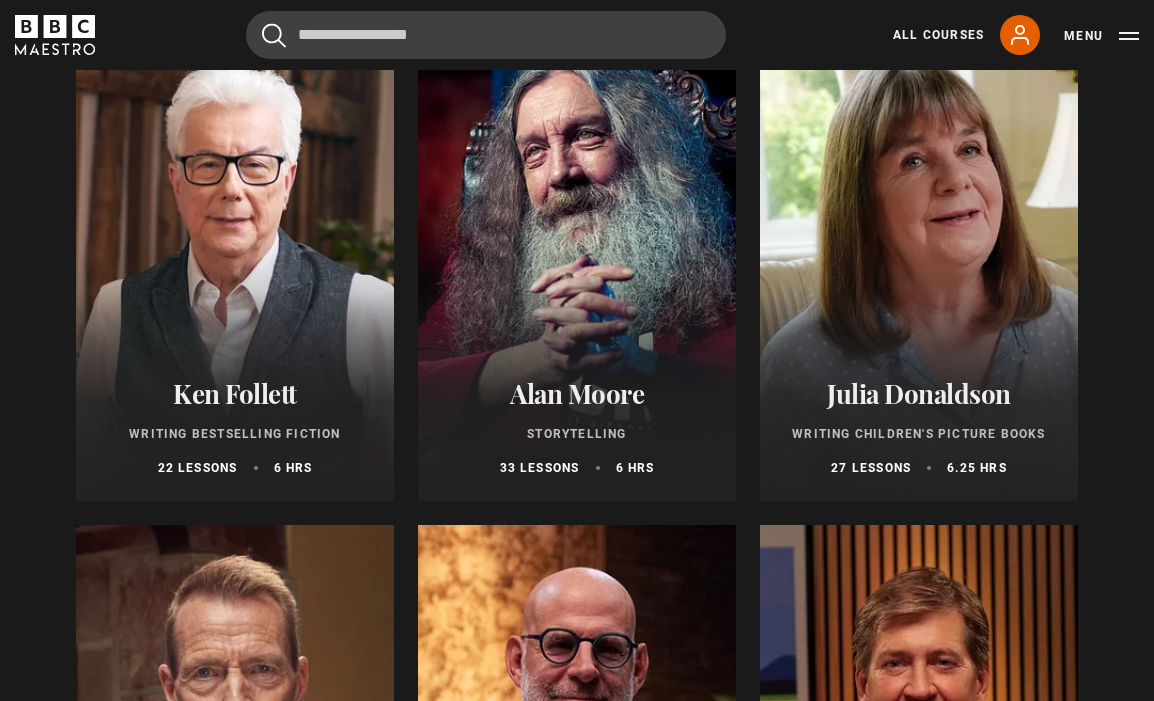 click at bounding box center [577, 261] 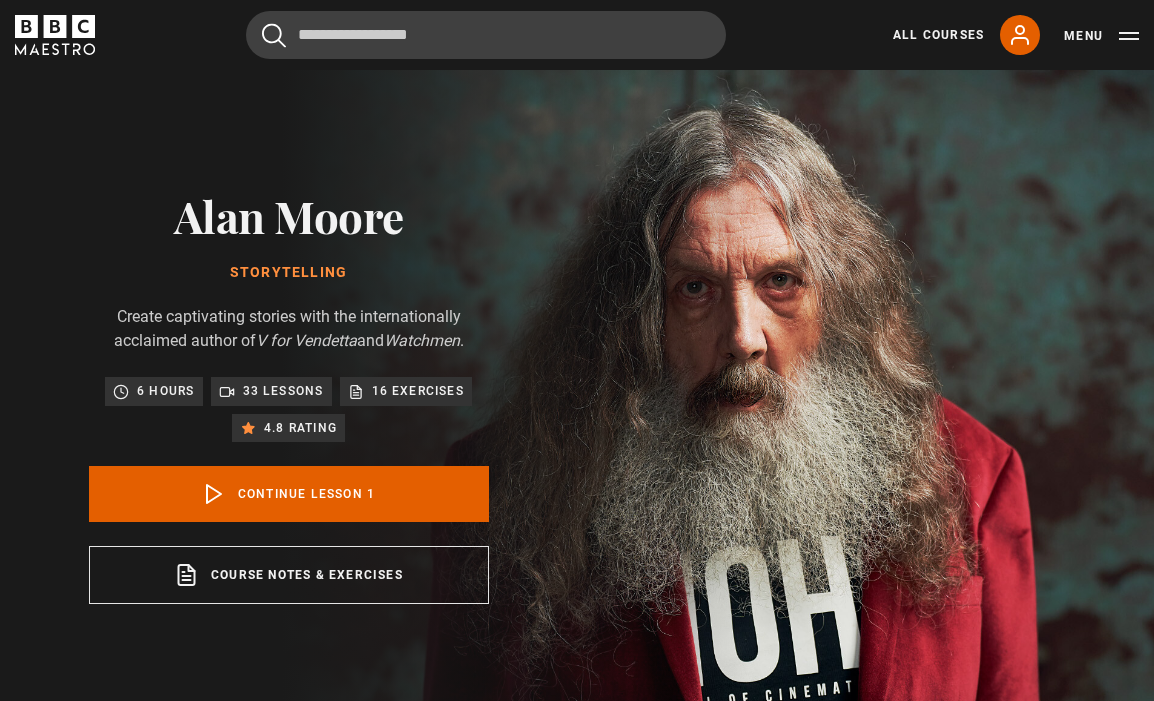 scroll, scrollTop: 0, scrollLeft: 0, axis: both 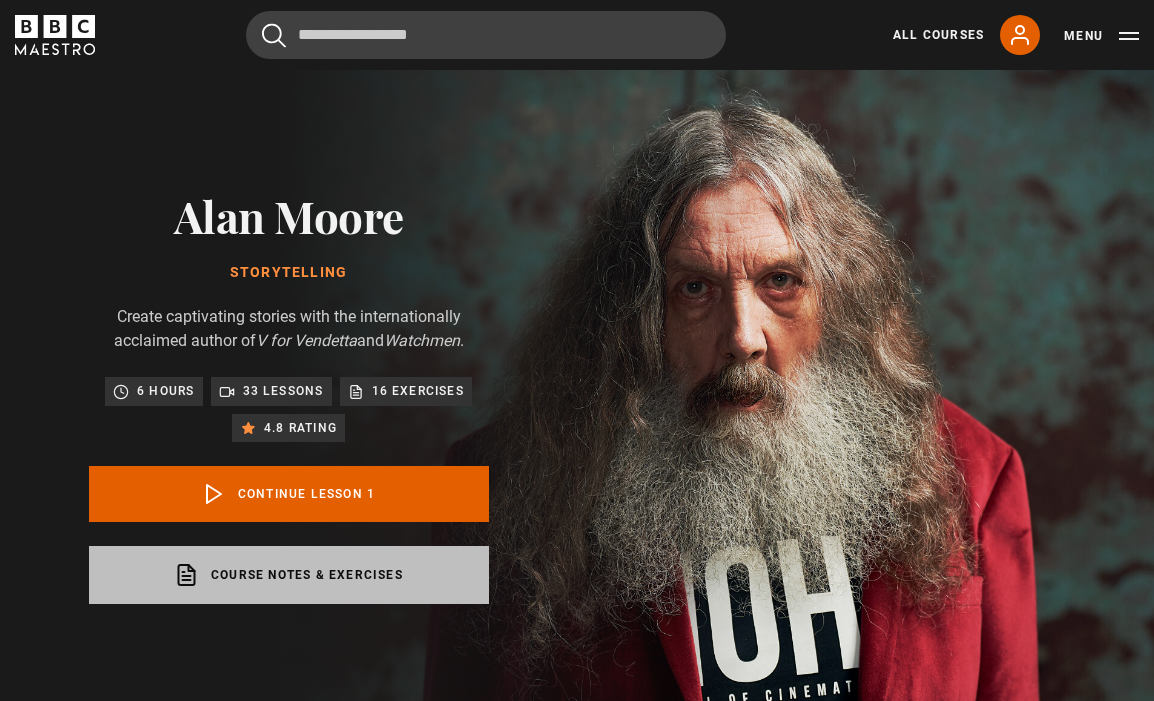 click on "Course notes & exercises
opens in a new tab" at bounding box center [289, 575] 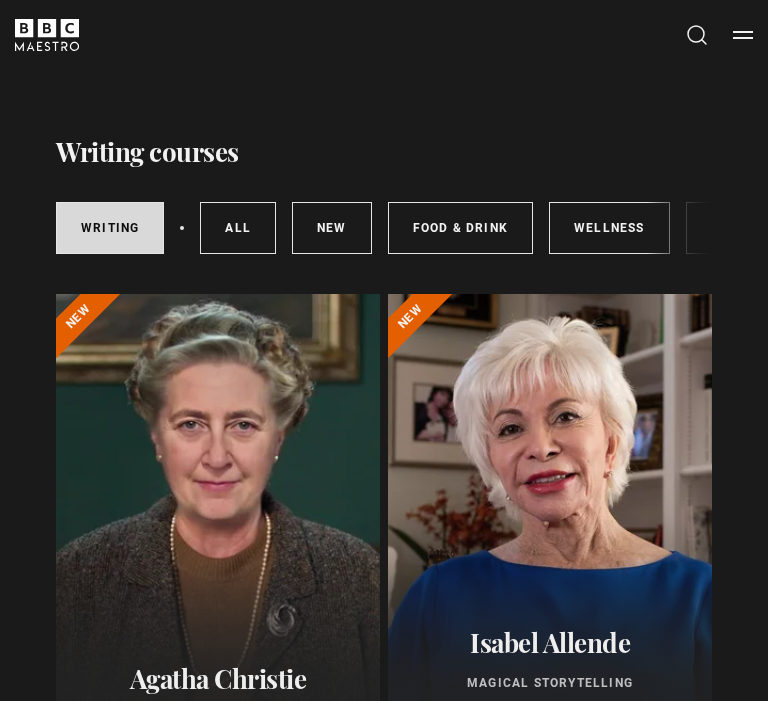 scroll, scrollTop: 0, scrollLeft: 0, axis: both 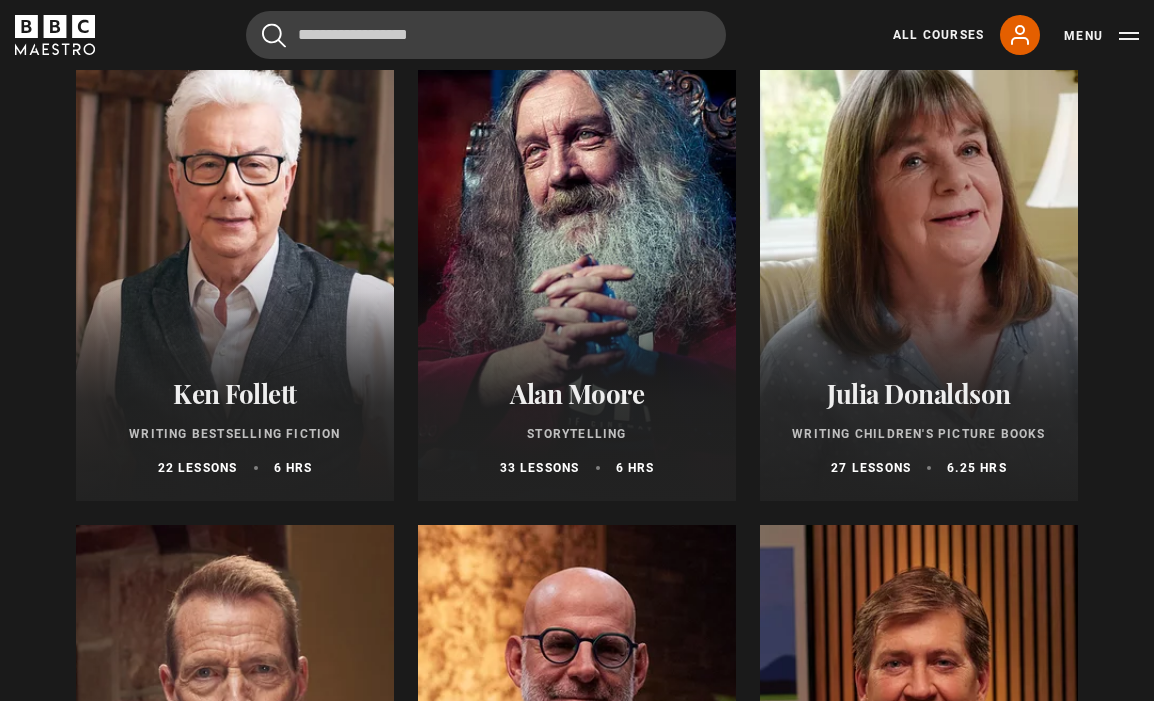 click at bounding box center (919, 261) 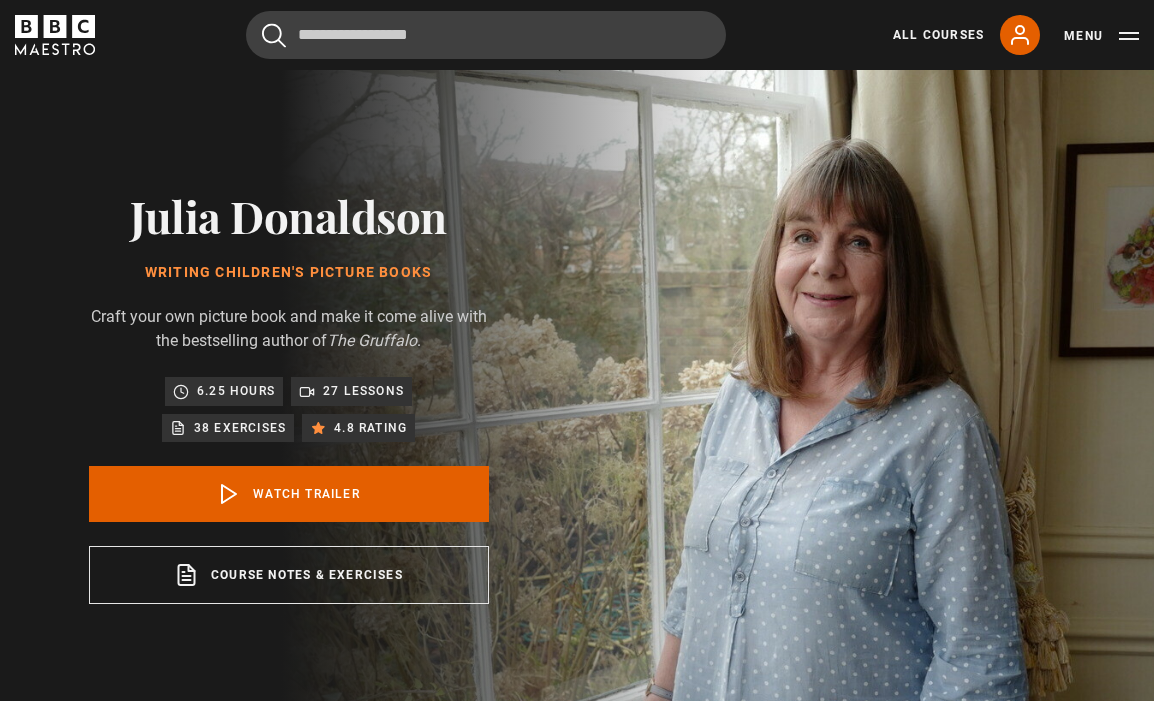 scroll, scrollTop: 0, scrollLeft: 0, axis: both 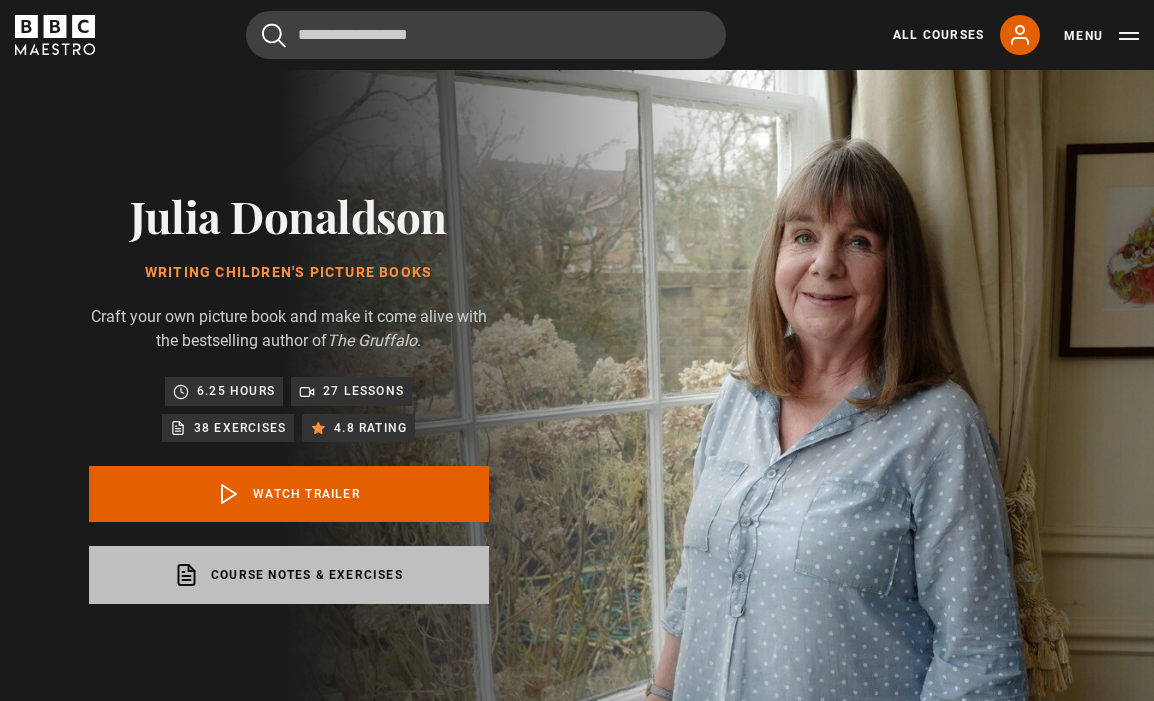 click on "Course notes & exercises
opens in a new tab" at bounding box center [289, 575] 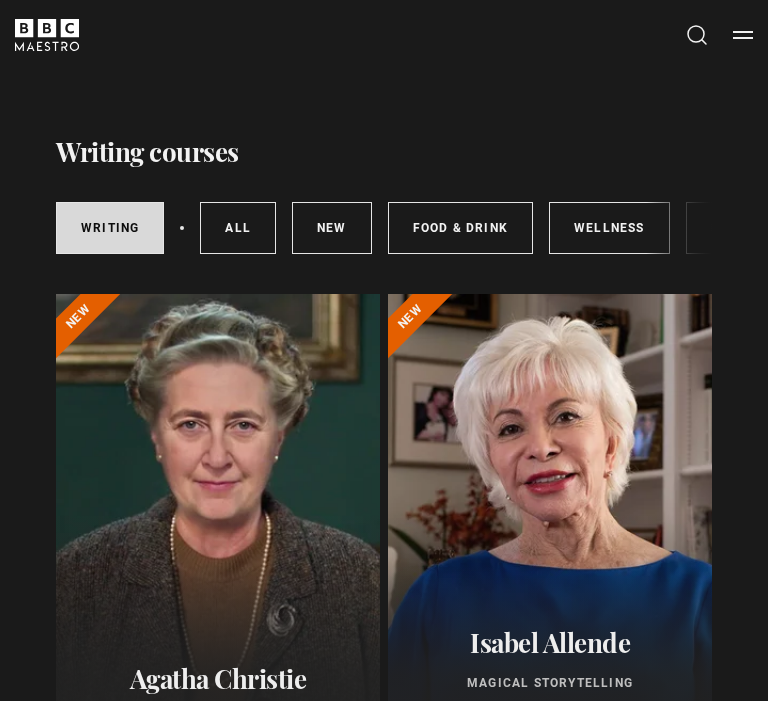 scroll, scrollTop: 566, scrollLeft: 0, axis: vertical 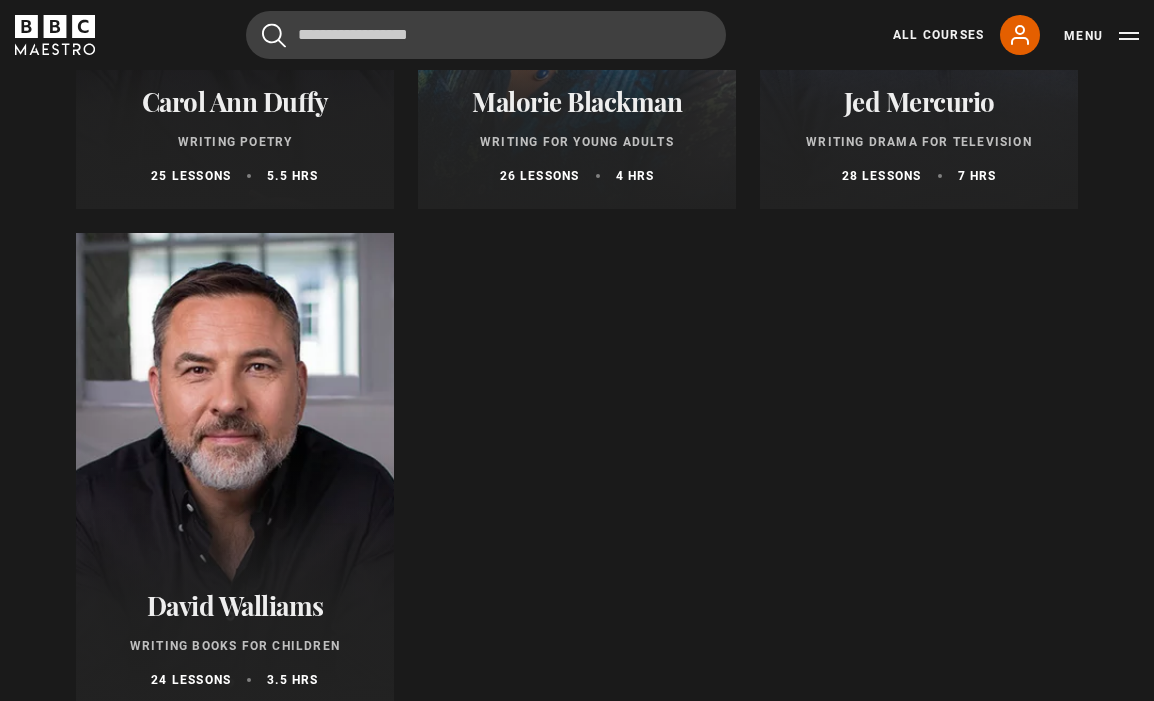 click at bounding box center (235, 473) 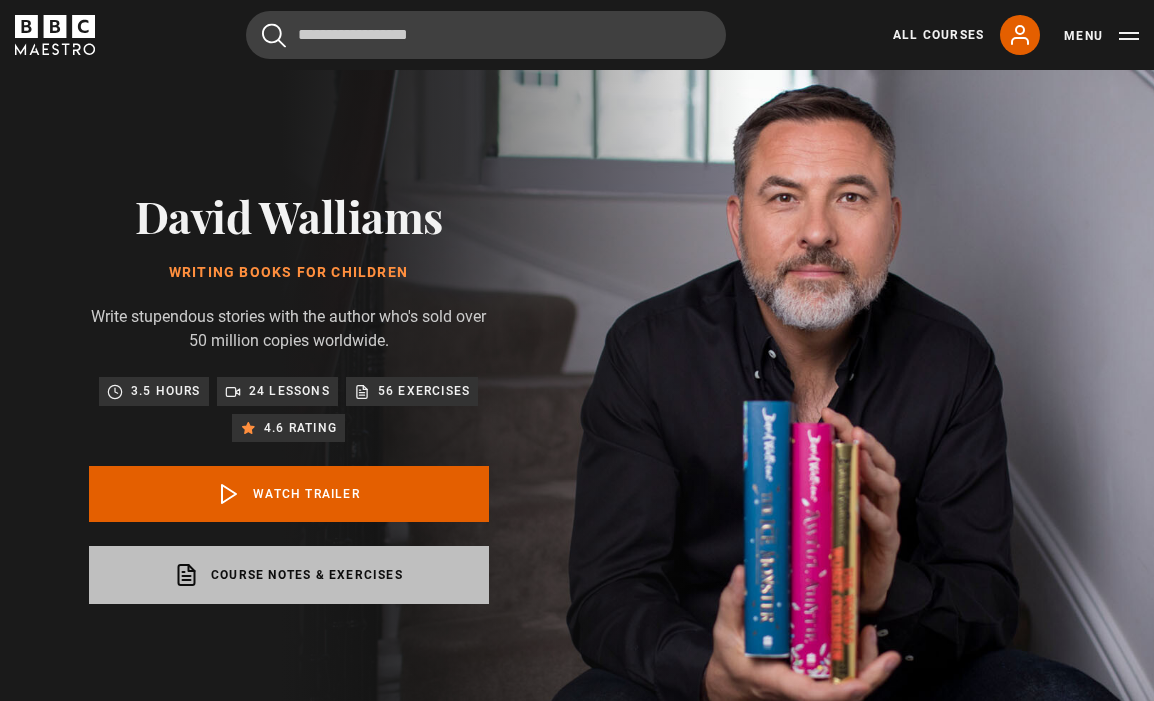 scroll, scrollTop: 0, scrollLeft: 0, axis: both 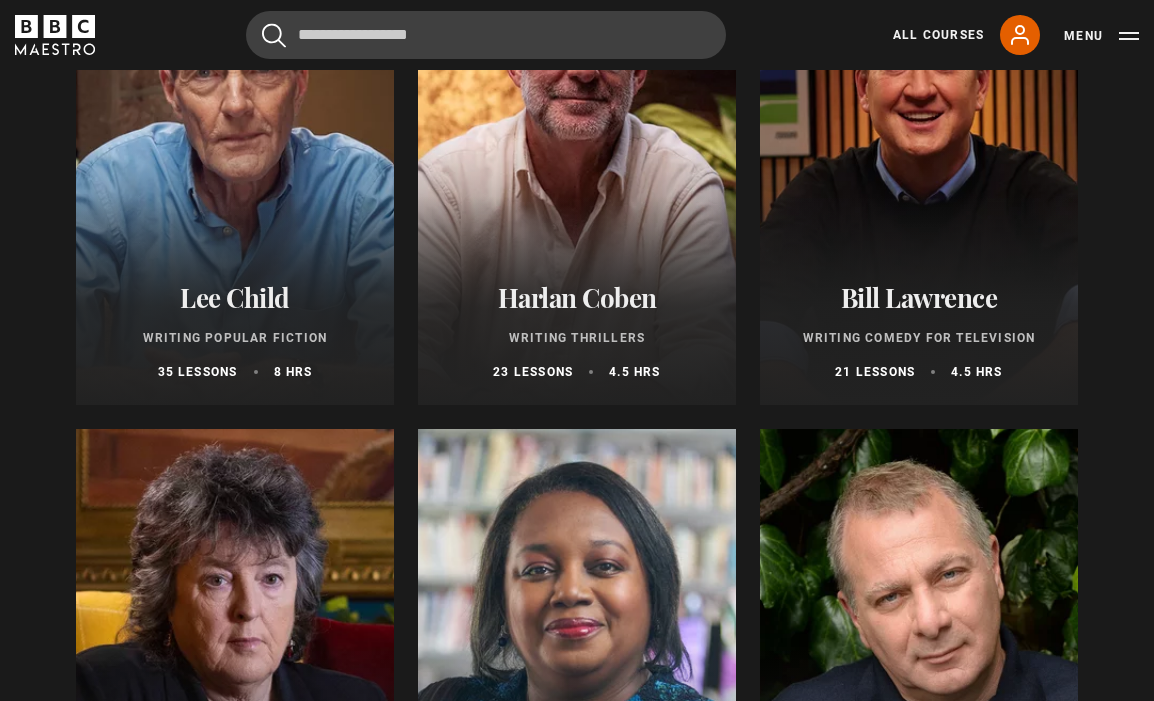 click at bounding box center [577, 165] 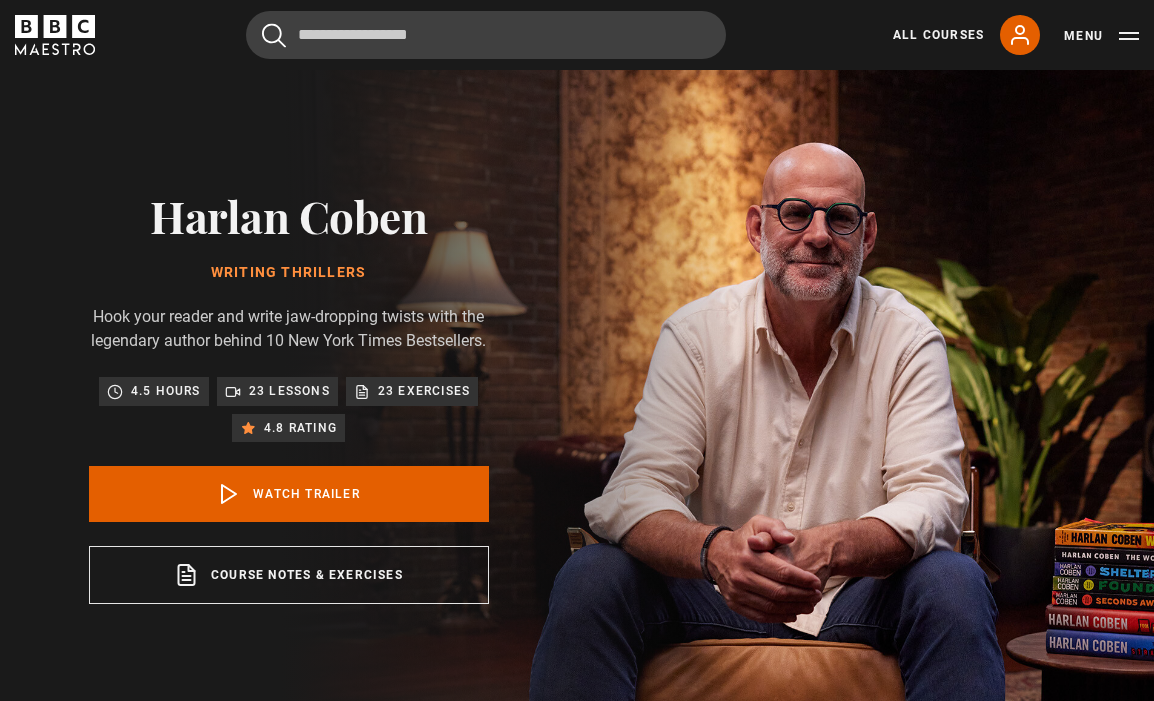 scroll, scrollTop: 0, scrollLeft: 0, axis: both 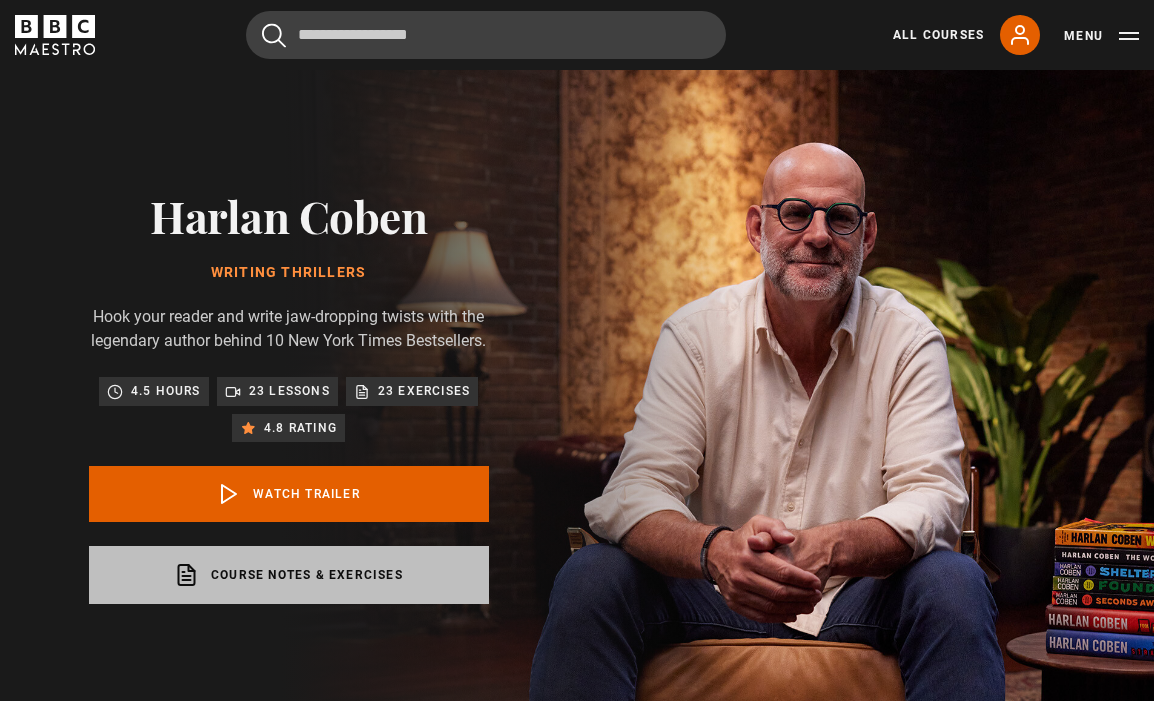click on "Course notes & exercises
opens in a new tab" at bounding box center [289, 575] 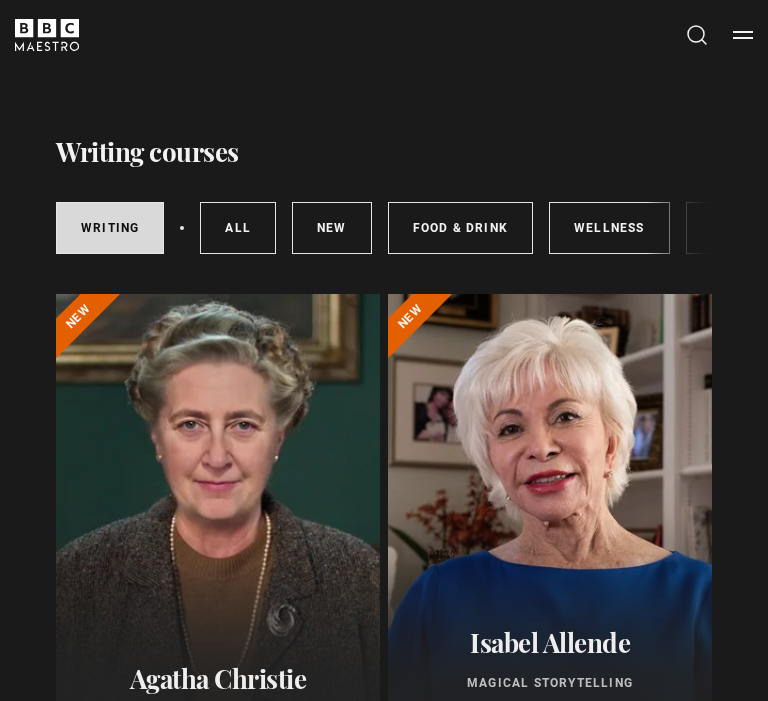 scroll, scrollTop: 0, scrollLeft: 0, axis: both 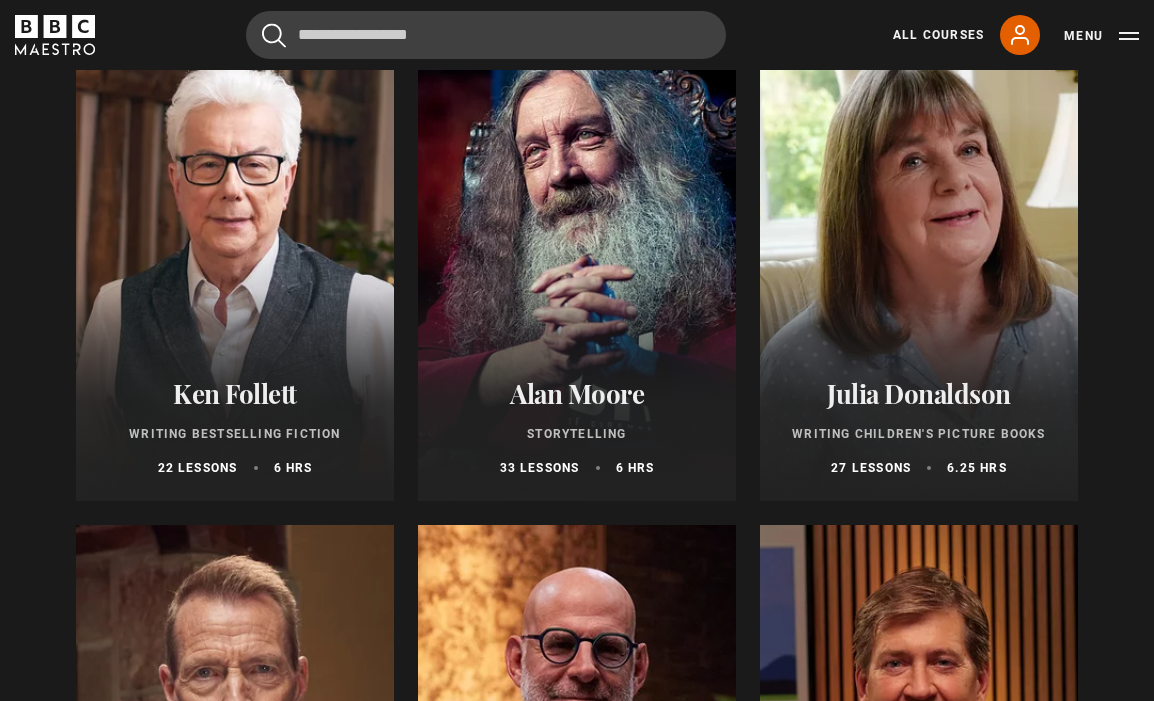 click at bounding box center [235, 261] 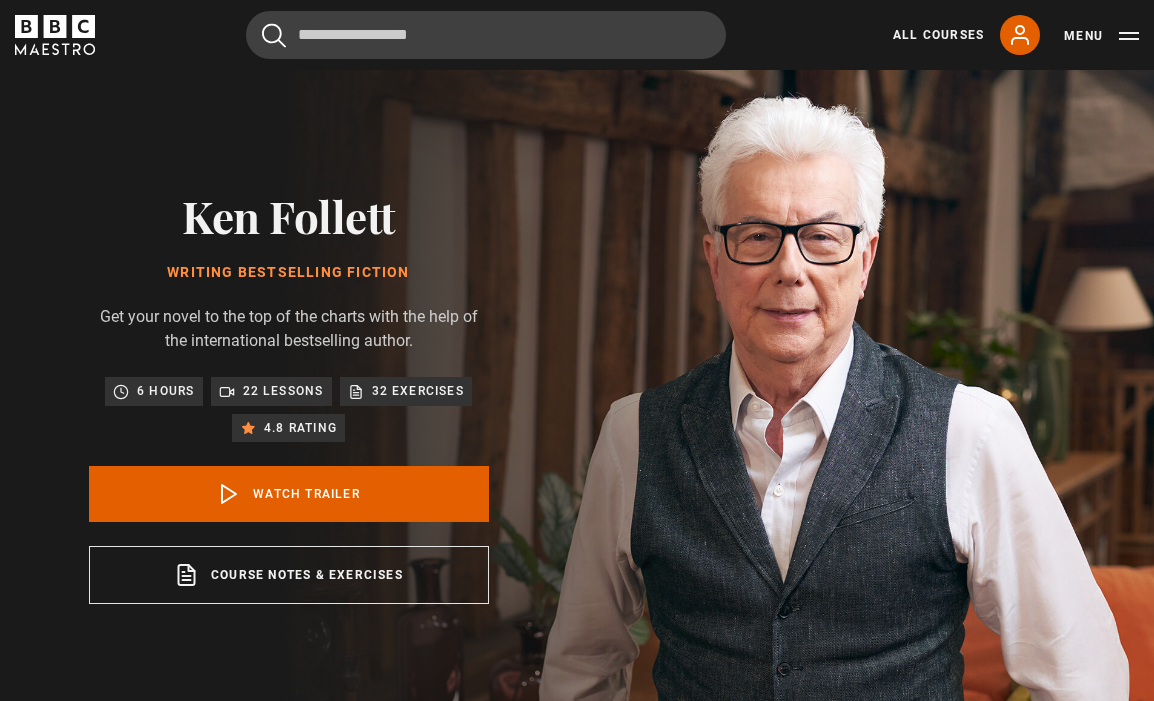 scroll, scrollTop: 0, scrollLeft: 0, axis: both 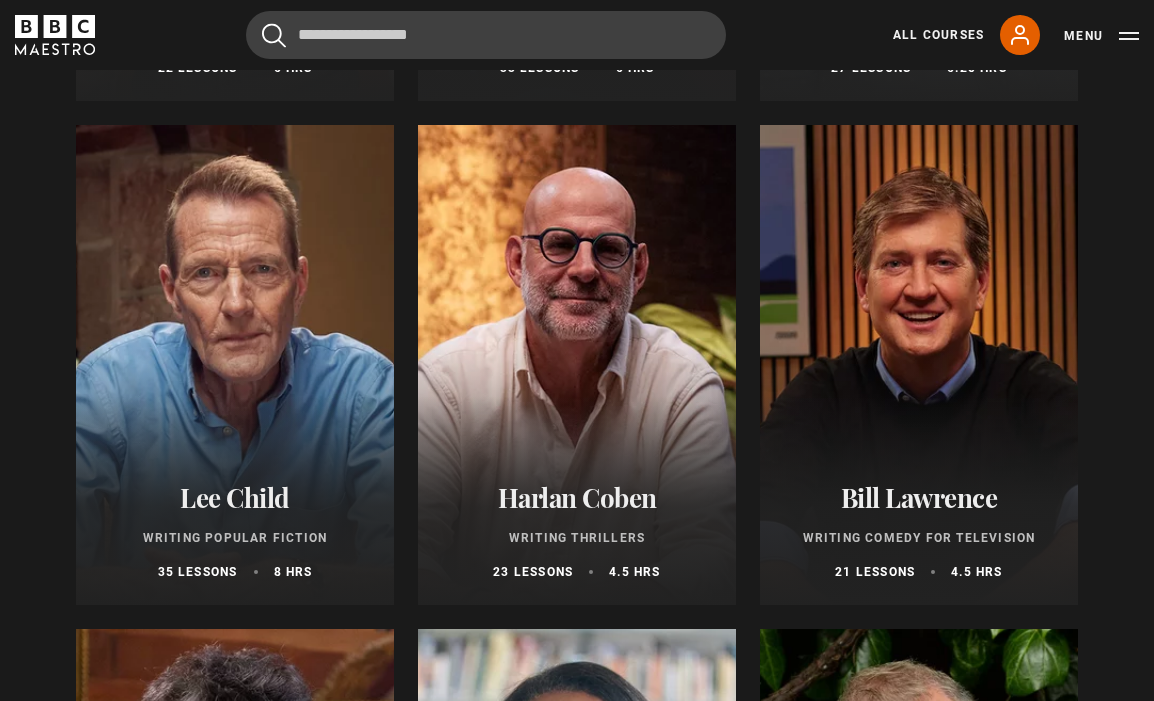 click at bounding box center (235, 365) 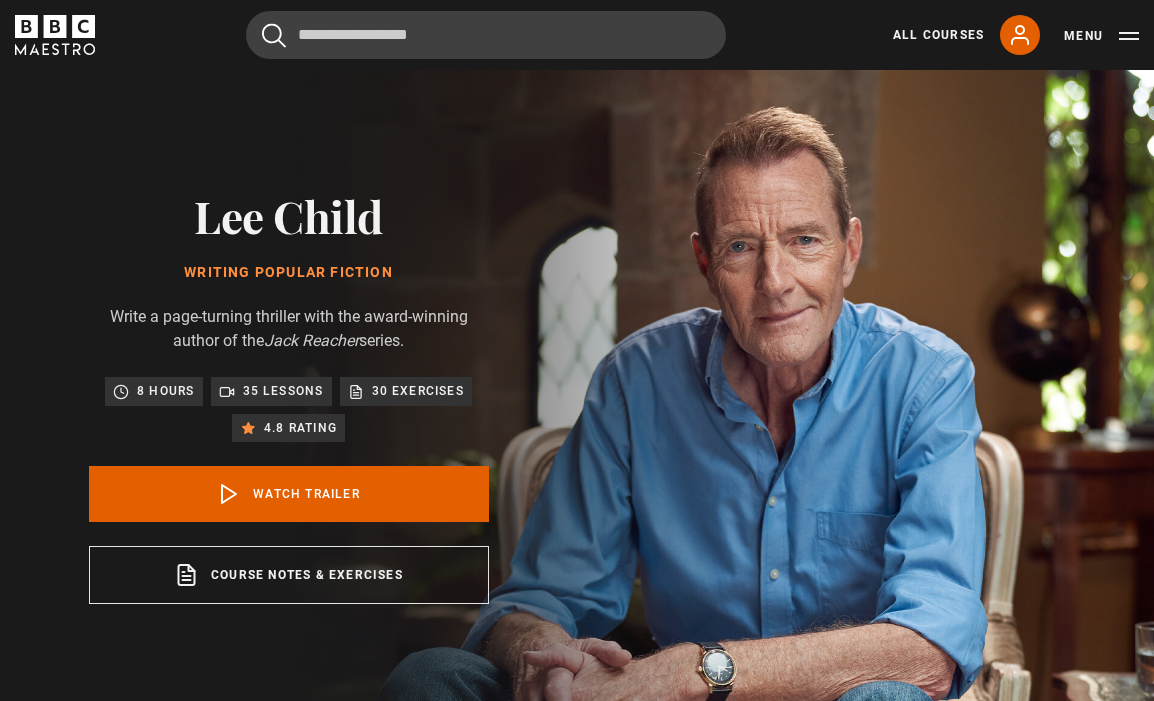 scroll, scrollTop: 0, scrollLeft: 0, axis: both 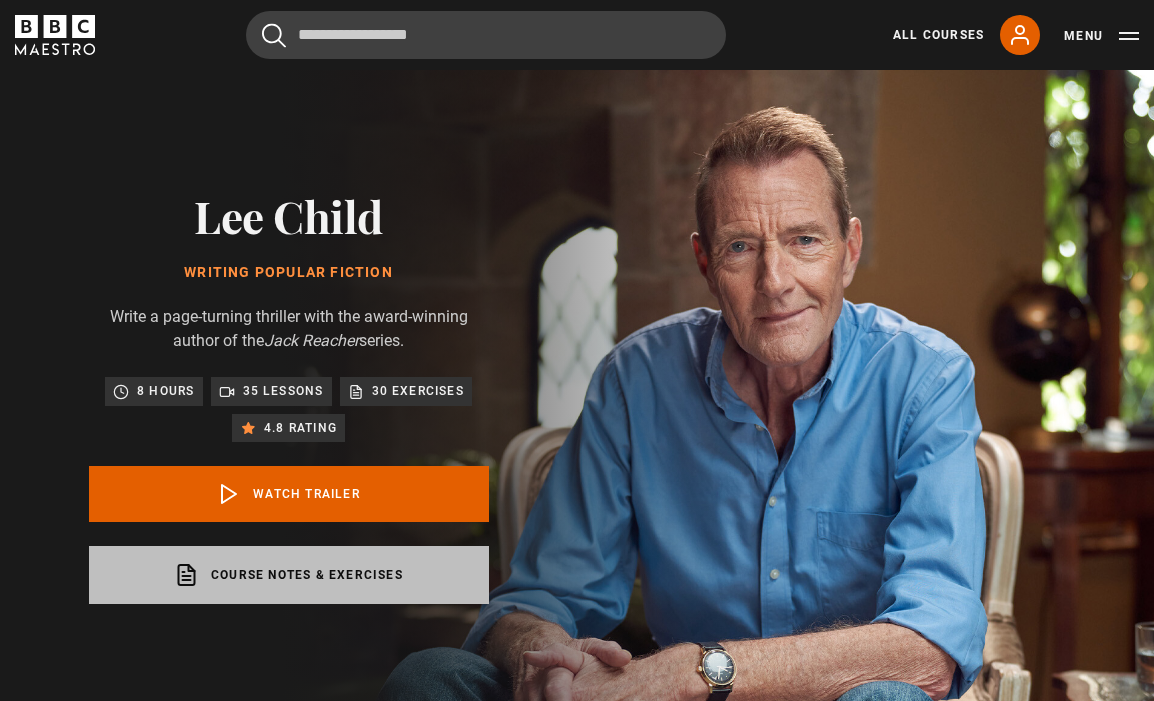 click on "Course notes & exercises
opens in a new tab" at bounding box center [289, 575] 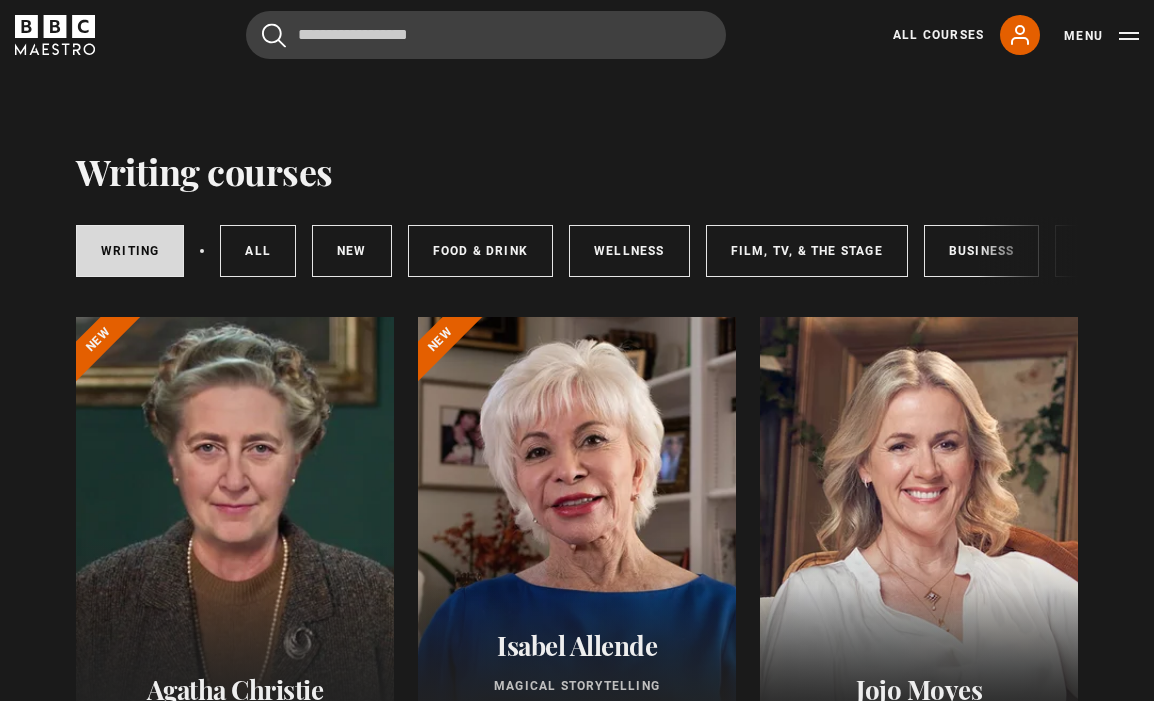 scroll, scrollTop: 271, scrollLeft: 0, axis: vertical 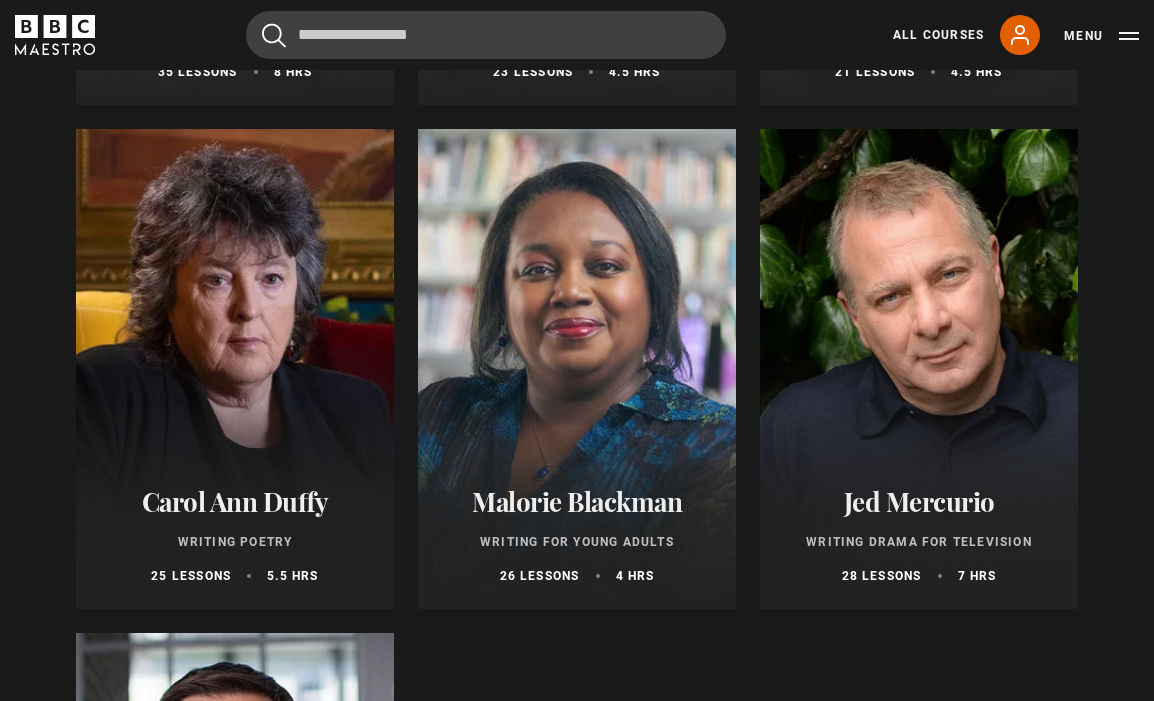 click at bounding box center [235, 369] 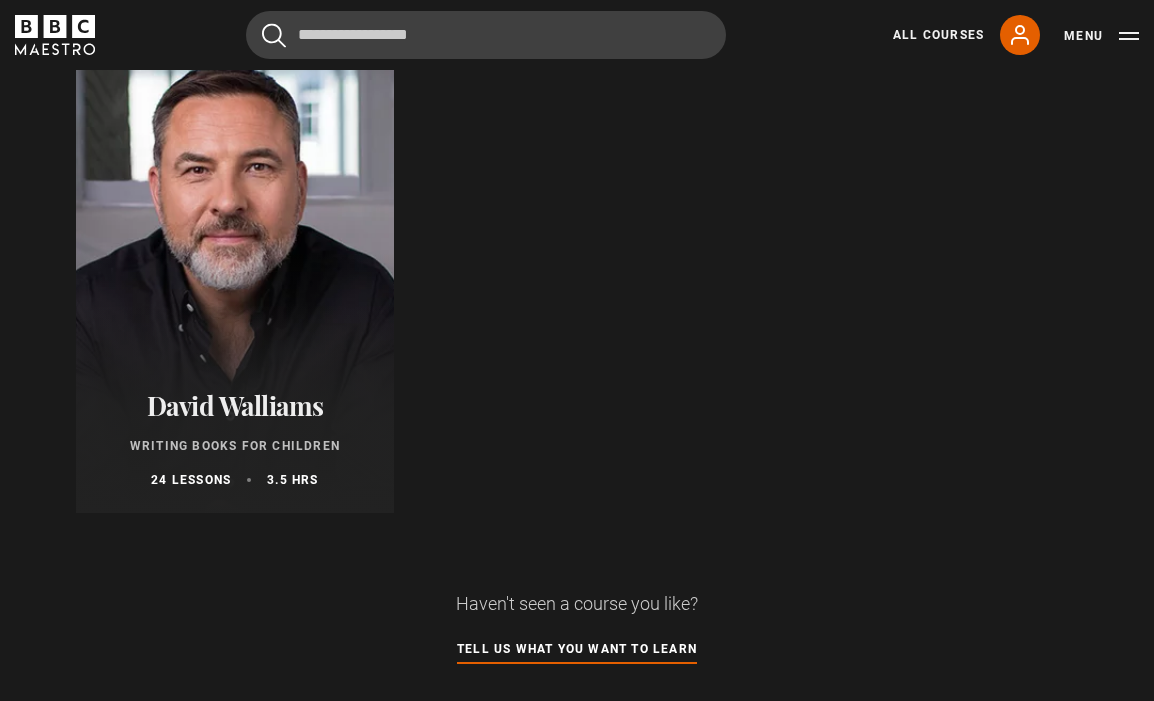 scroll, scrollTop: 2900, scrollLeft: 0, axis: vertical 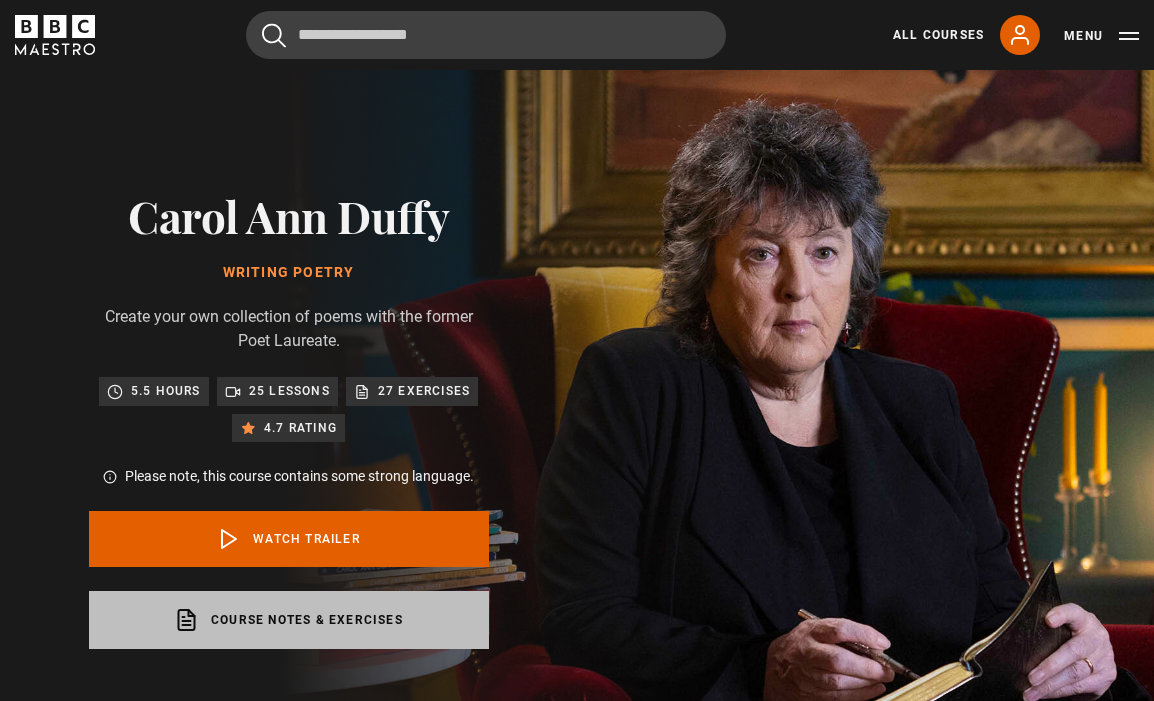 click on "Course notes & exercises
opens in a new tab" at bounding box center [289, 620] 